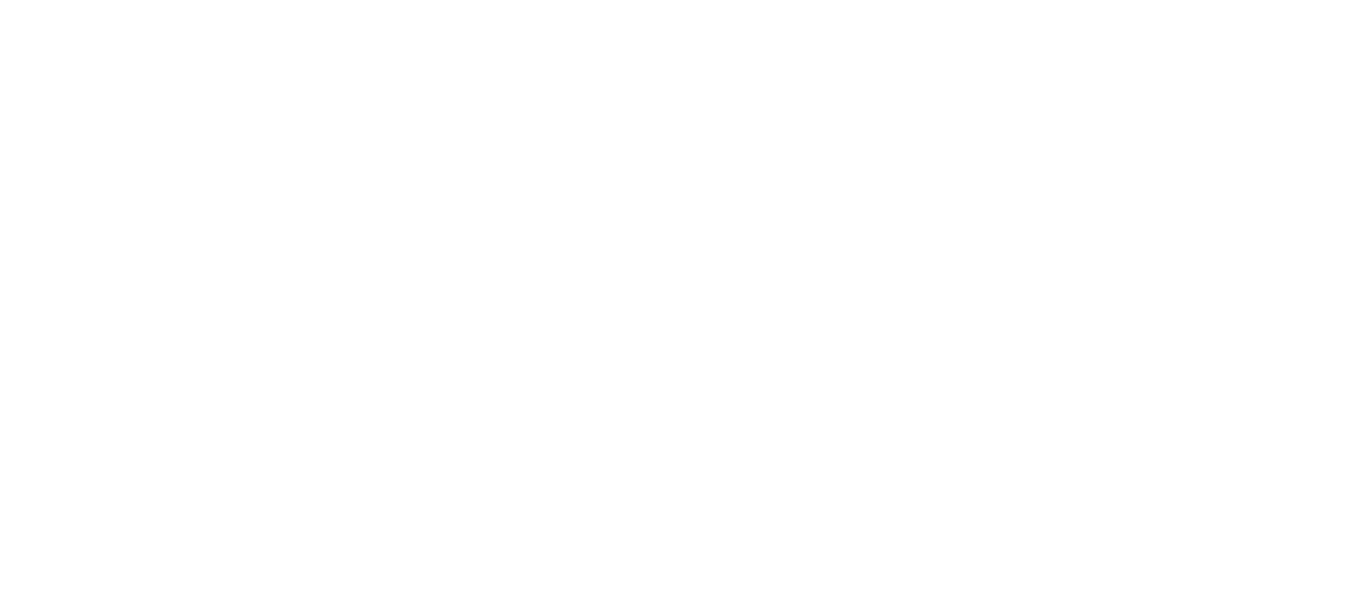scroll, scrollTop: 0, scrollLeft: 0, axis: both 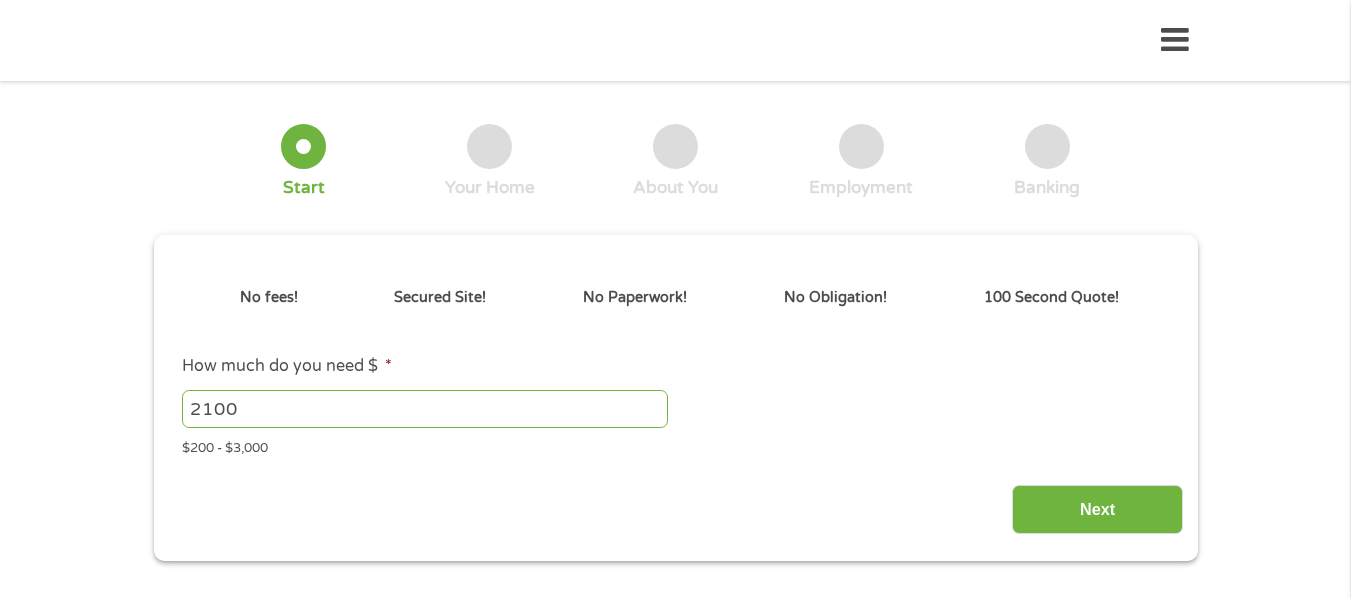 drag, startPoint x: 0, startPoint y: 0, endPoint x: 513, endPoint y: 403, distance: 652.3634 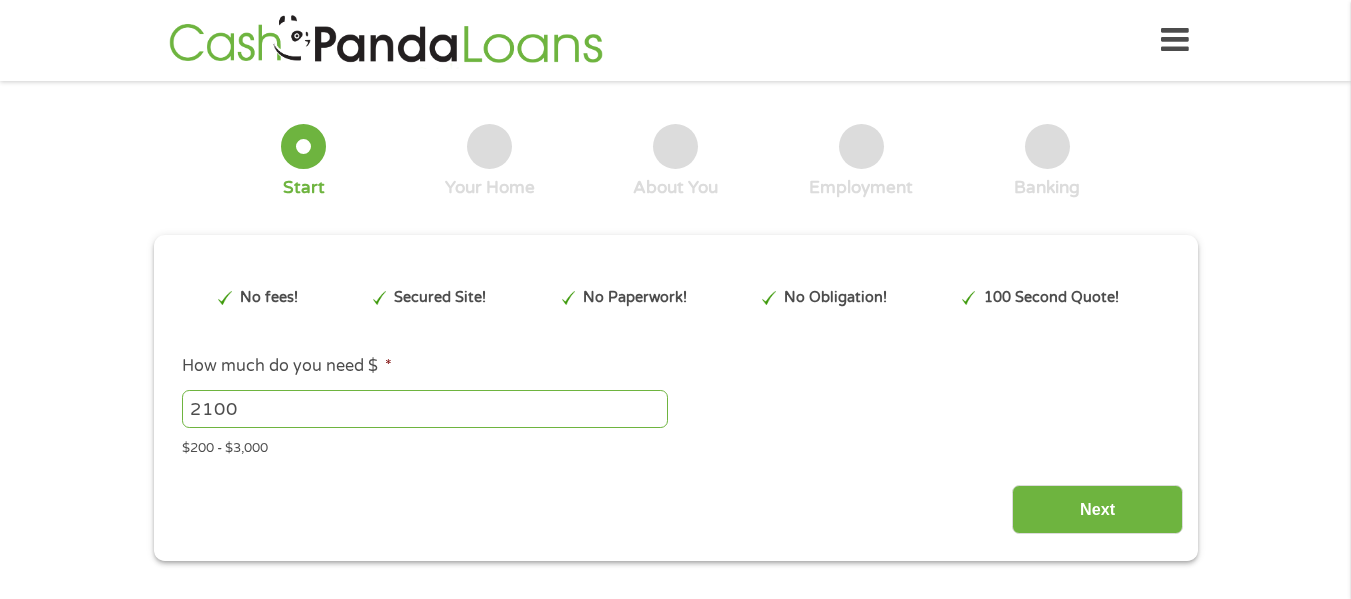 scroll, scrollTop: 0, scrollLeft: 0, axis: both 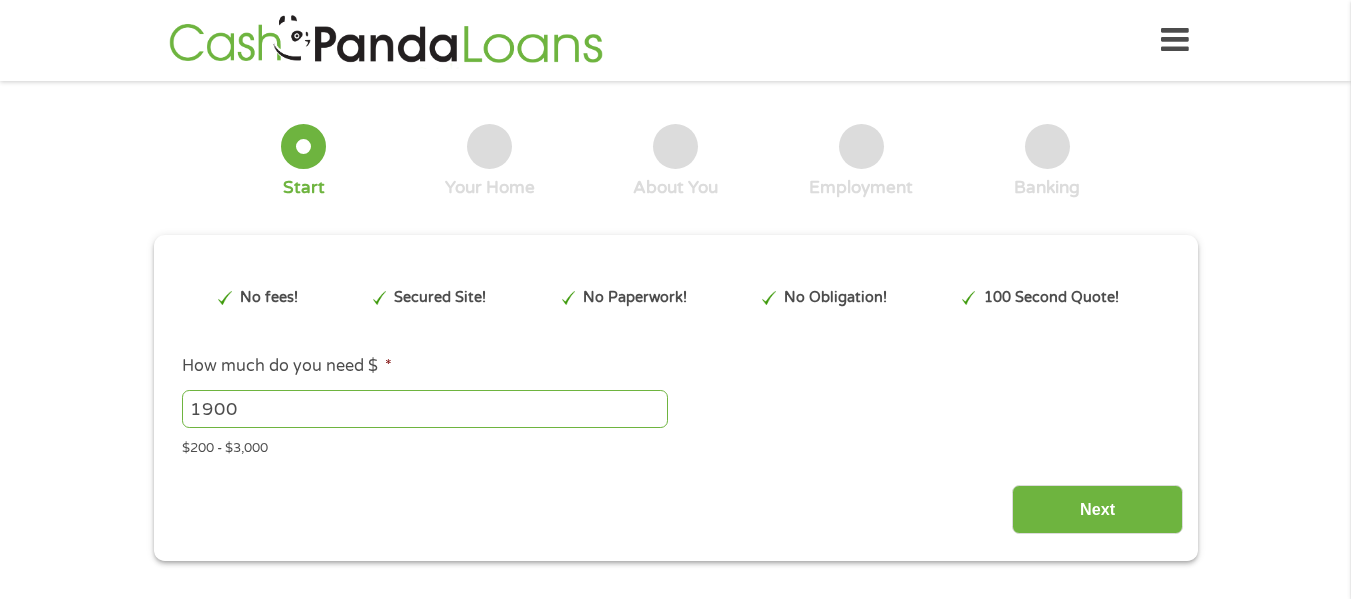 click on "1900" at bounding box center (425, 409) 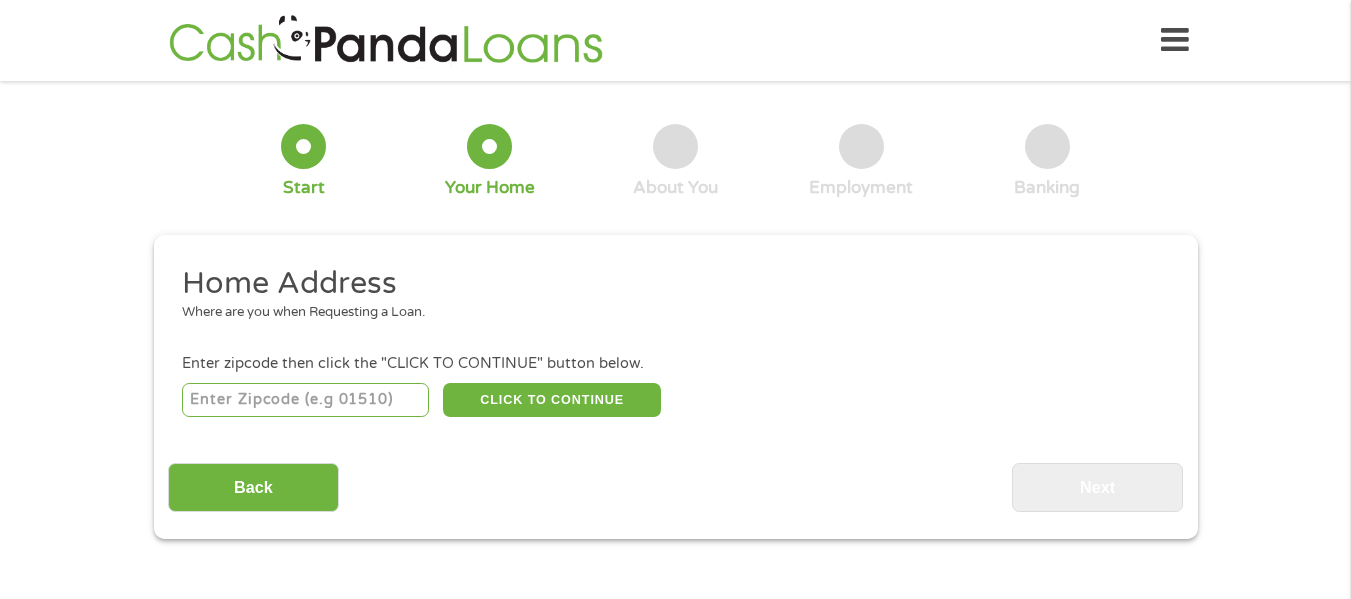 scroll, scrollTop: 0, scrollLeft: 0, axis: both 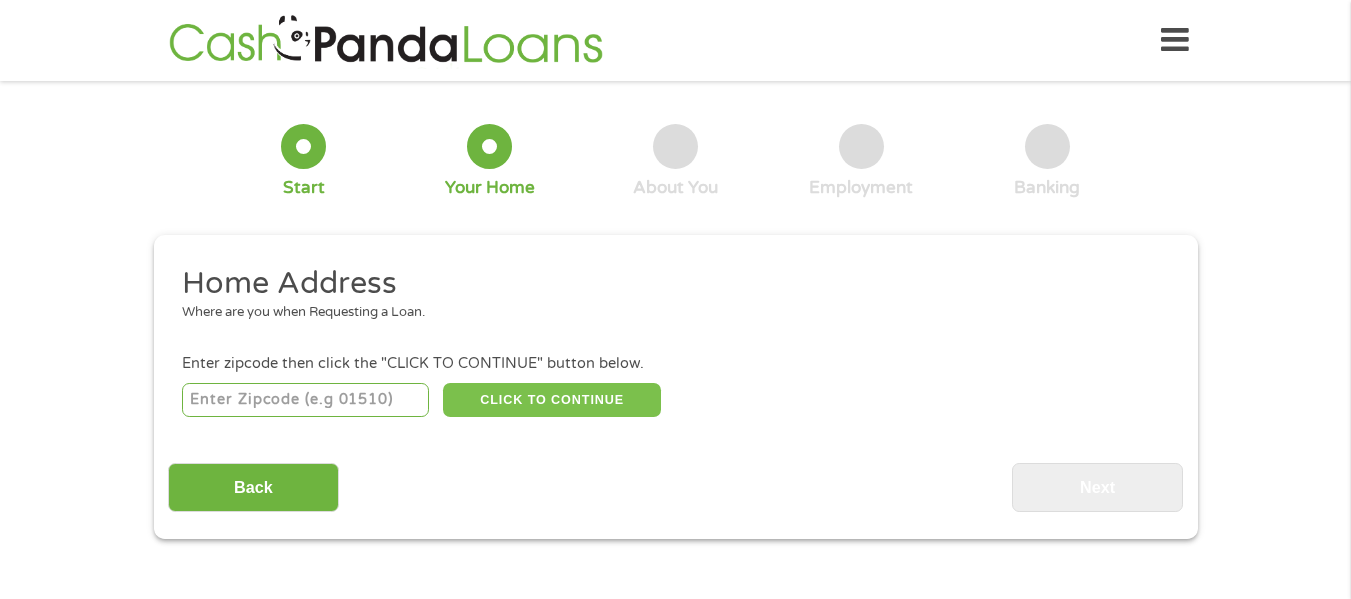 click on "CLICK TO CONTINUE" at bounding box center [552, 400] 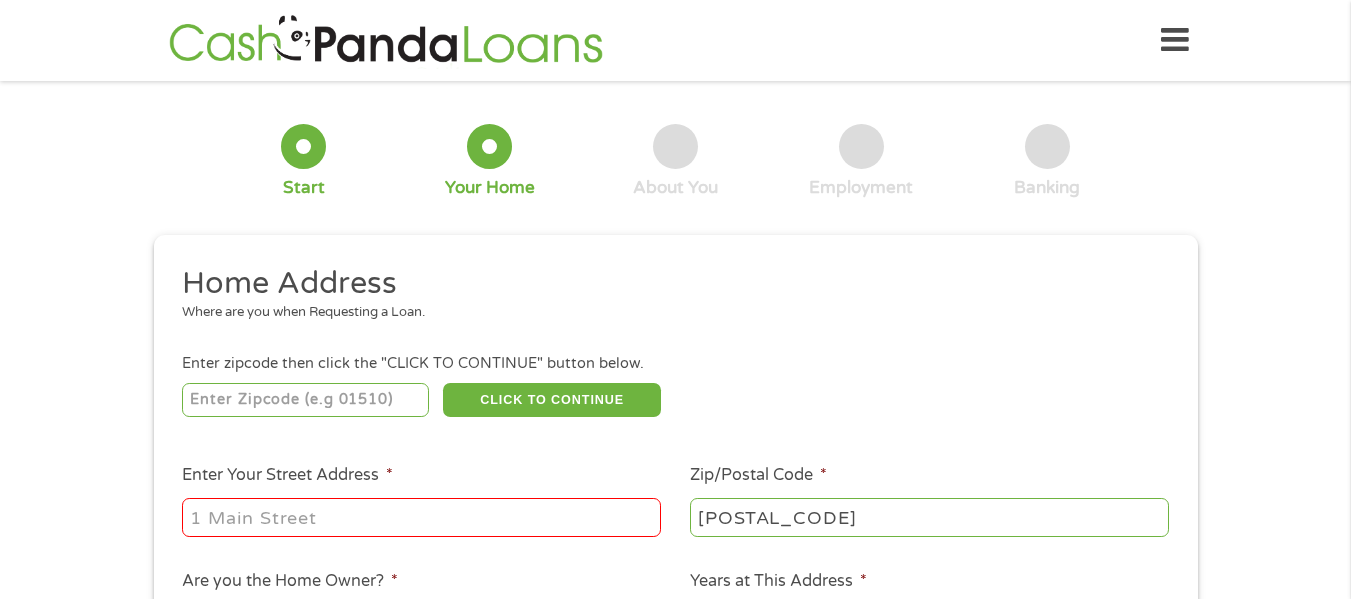drag, startPoint x: 502, startPoint y: 514, endPoint x: 488, endPoint y: 513, distance: 14.035668 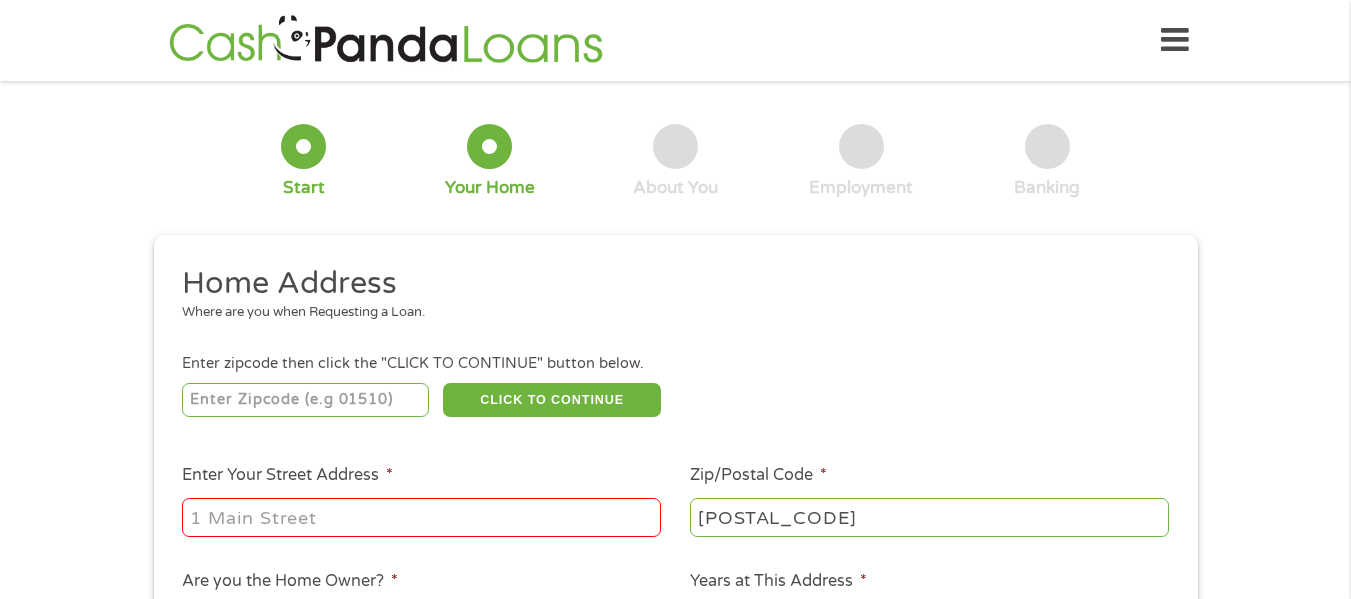 type on "[NUMBER] [STREET]" 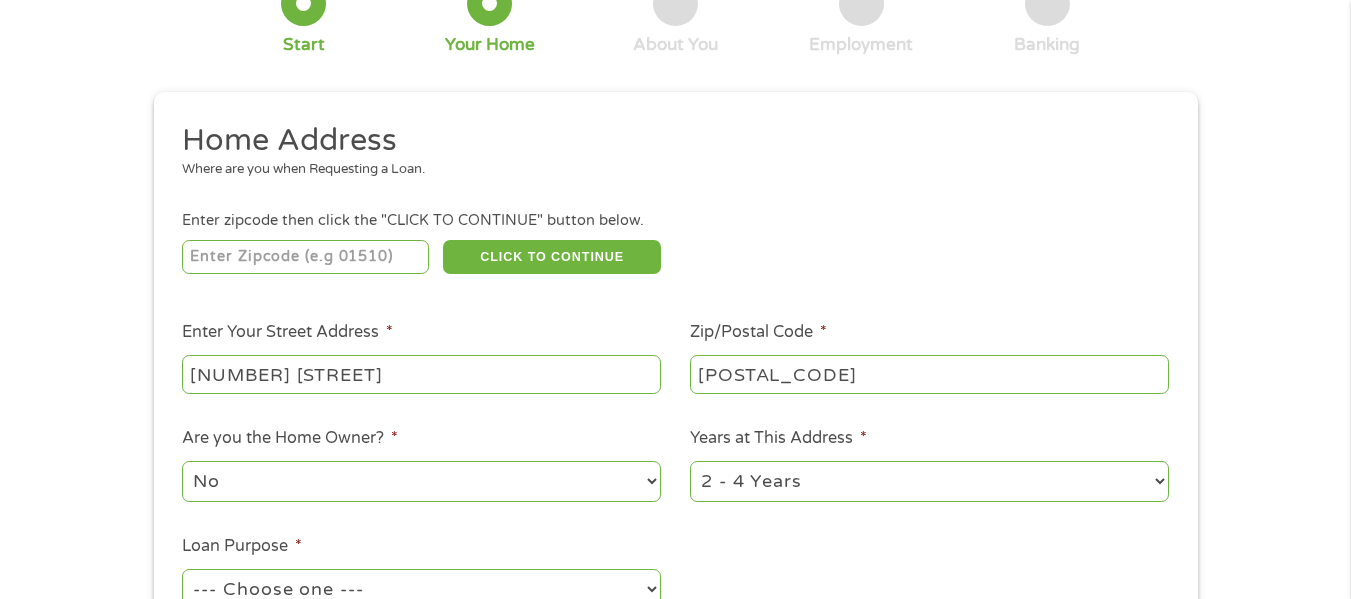 scroll, scrollTop: 400, scrollLeft: 0, axis: vertical 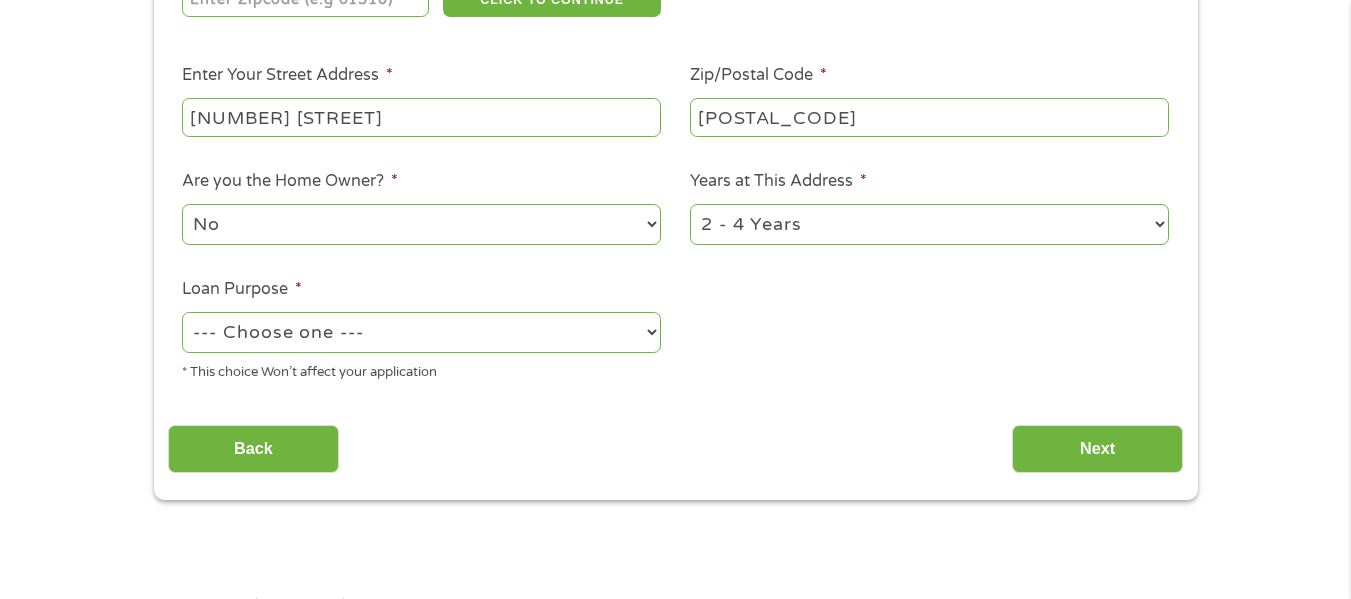 click on "No Yes" at bounding box center [421, 224] 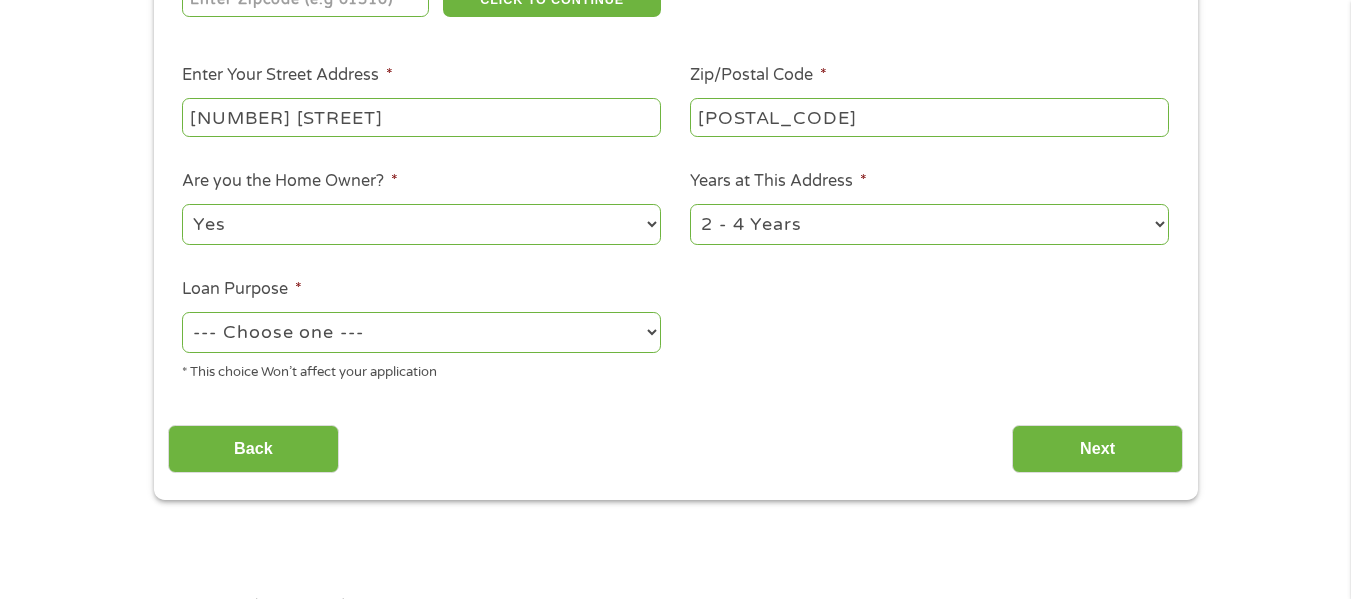 click on "No Yes" at bounding box center [421, 224] 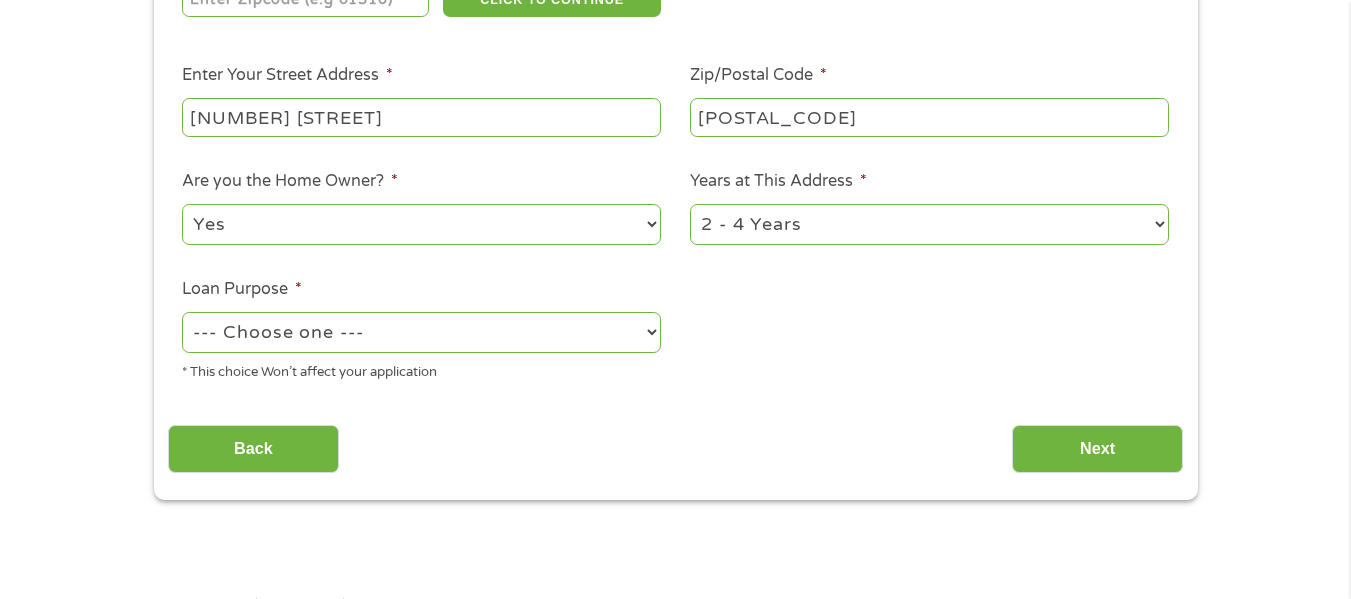 click on "--- Choose one --- Pay Bills Debt Consolidation Home Improvement Major Purchase Car Loan Short Term Cash Medical Expenses Other" at bounding box center [421, 332] 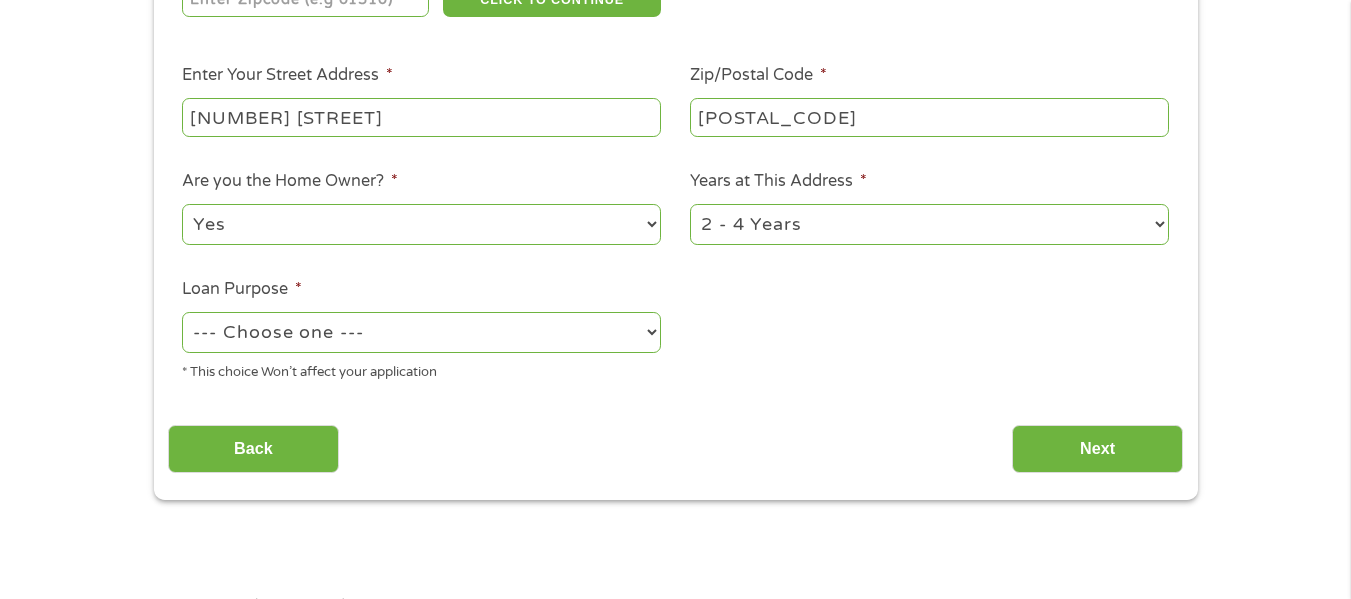 select on "homeimprovement" 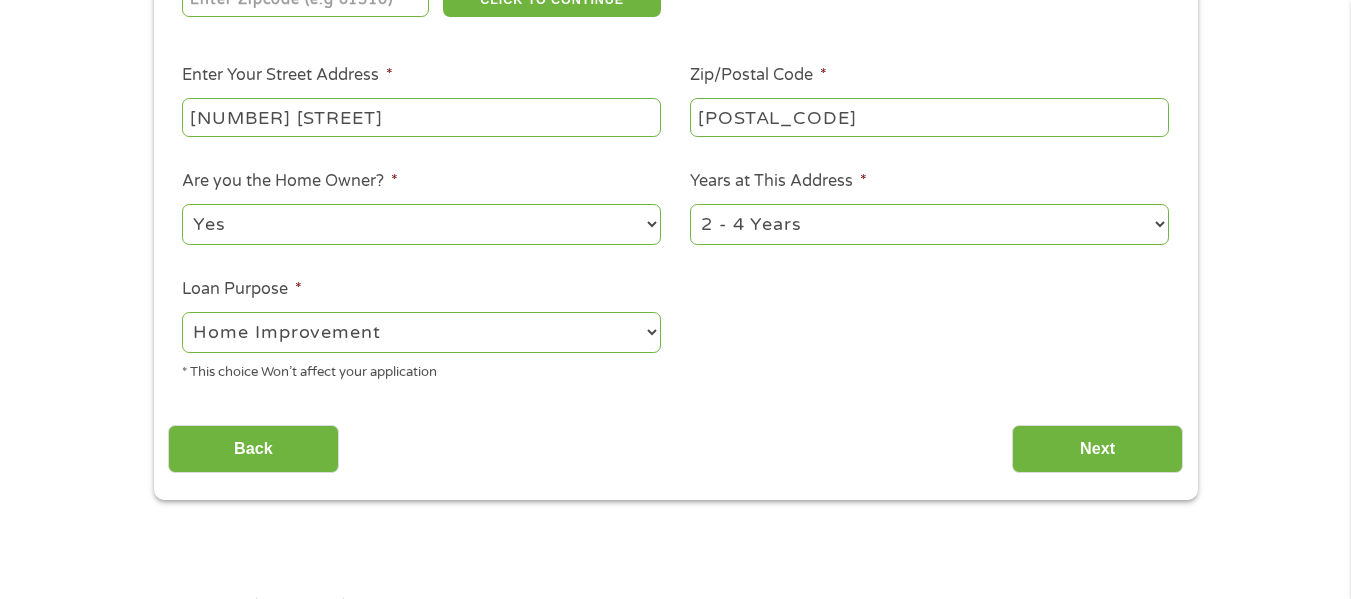 click on "--- Choose one --- Pay Bills Debt Consolidation Home Improvement Major Purchase Car Loan Short Term Cash Medical Expenses Other" at bounding box center (421, 332) 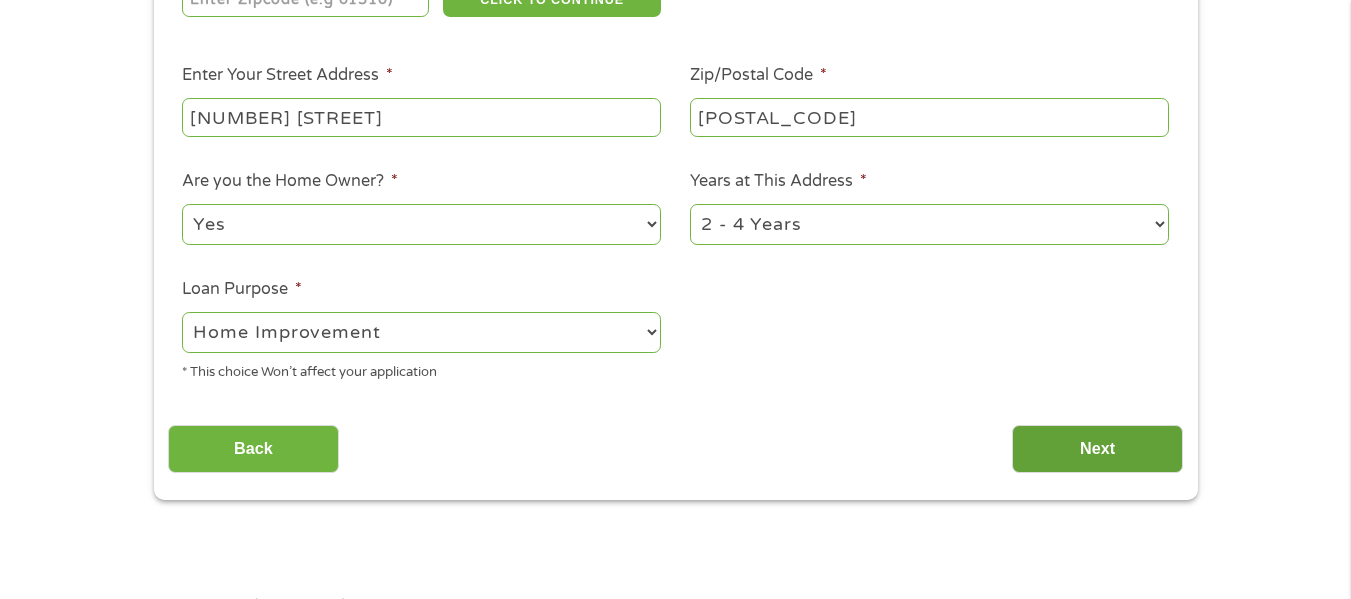 drag, startPoint x: 1053, startPoint y: 439, endPoint x: 1031, endPoint y: 430, distance: 23.769728 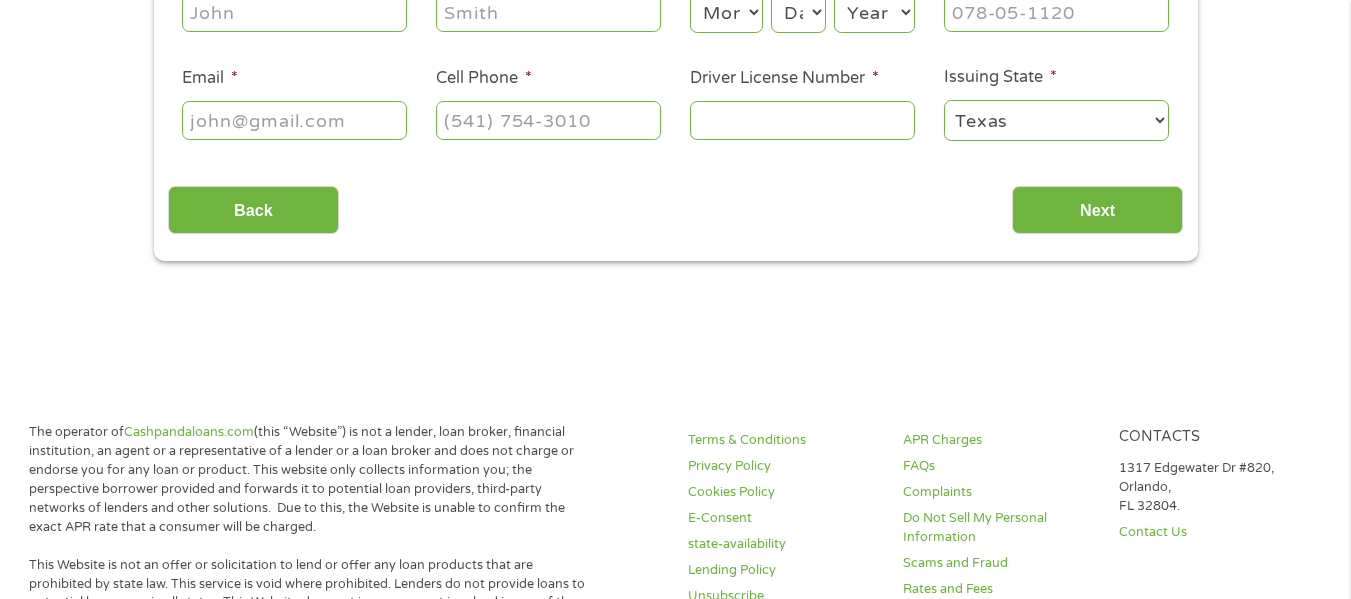 click on "Home   Get Loan Offer   How it works   FAQs   Blog   Cash Loans   Quick Loans   Online Loans   Payday Loans   Cash Advances   Préstamos   Paycheck Loans Near Me   Artificial Intelligence Loans   Contact Us
1         Start   2         Your Home   3         About You   4         Employment   5         Banking   6
This field is hidden when viewing the form gclid EAIaIQobChMIo8q8hdiqjgMVfCnUAR2z0jK0EAAYAyAAEgKA8vD_BwE This field is hidden when viewing the form Referrer https://www.cashpandaloans.com/?medium=adwords&source=adwords&campaign=22747246762&adgroup=181722780453&creative=761512430325&position=&keyword=instant%20approval%20direct%20deposit%20loans&utm_term=%7Bsearchterm%7D&matchtype=%7Bterm%7D&device=c&network=s&gad_source=5&gad_campaignid=22747246762&gclid=EAIaIQobChMIo8q8hdiqjgMVfCnUAR2z0jK0EAAYAyAAEgKA8vD_BwE This field is hidden when viewing the form Source adwords This field is hidden when viewing the form c" at bounding box center (675, 781) 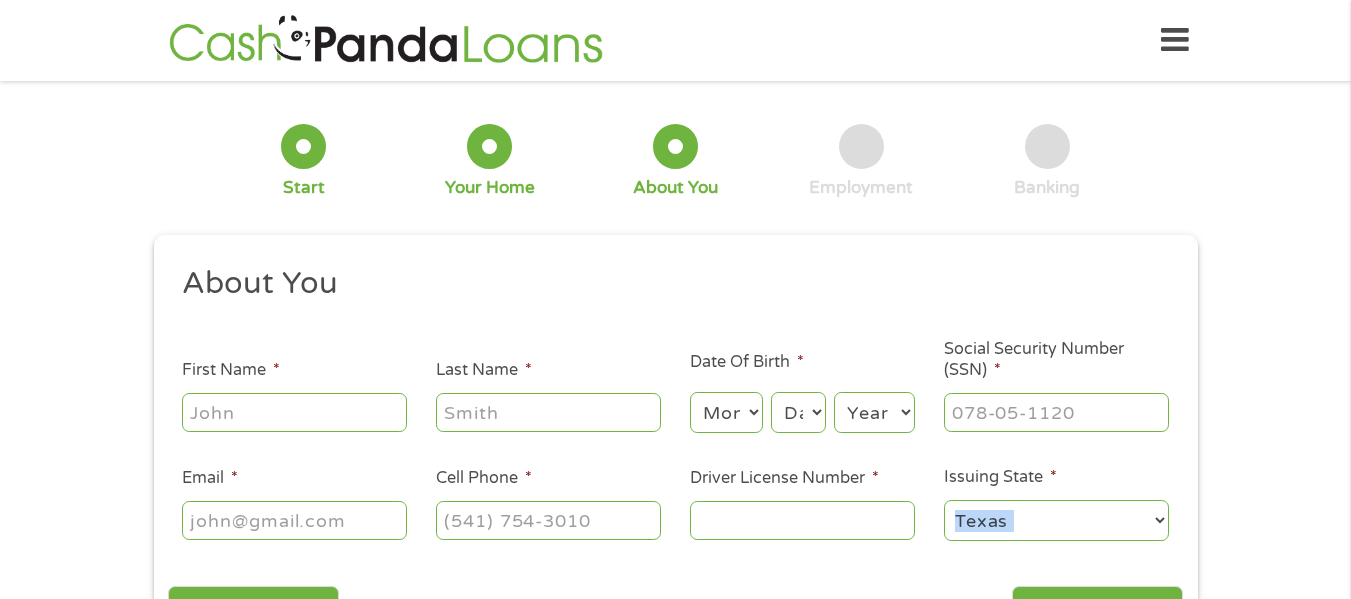 scroll, scrollTop: 8, scrollLeft: 8, axis: both 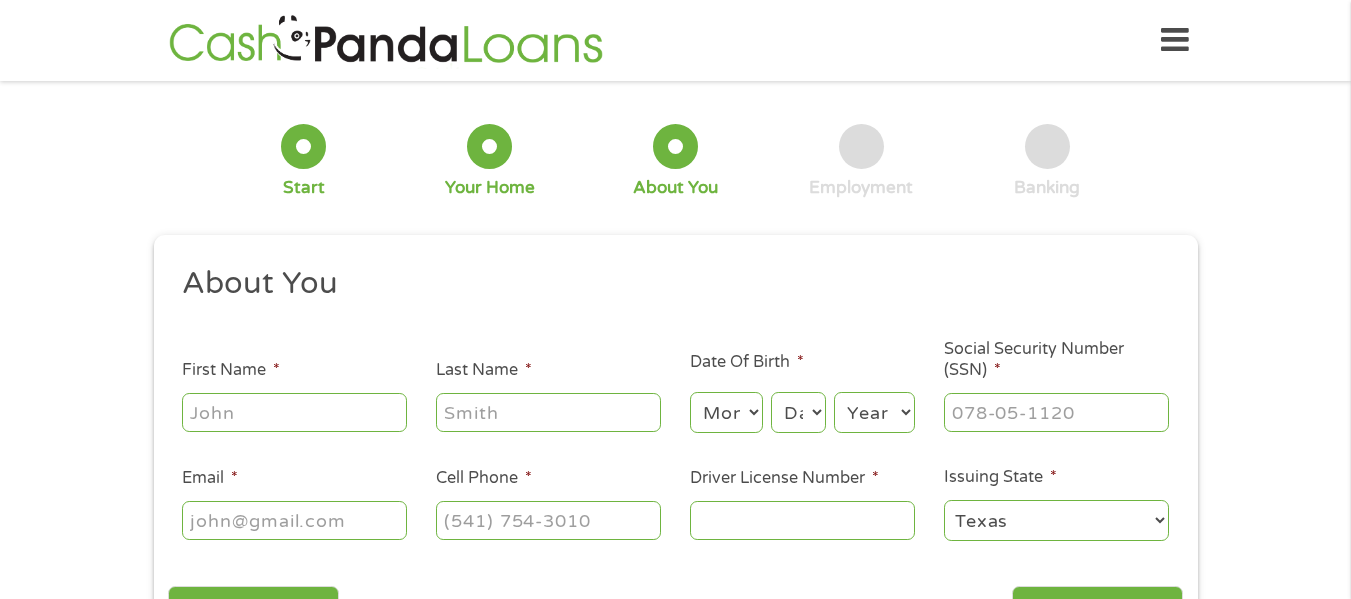 click on "About You" at bounding box center [668, 284] 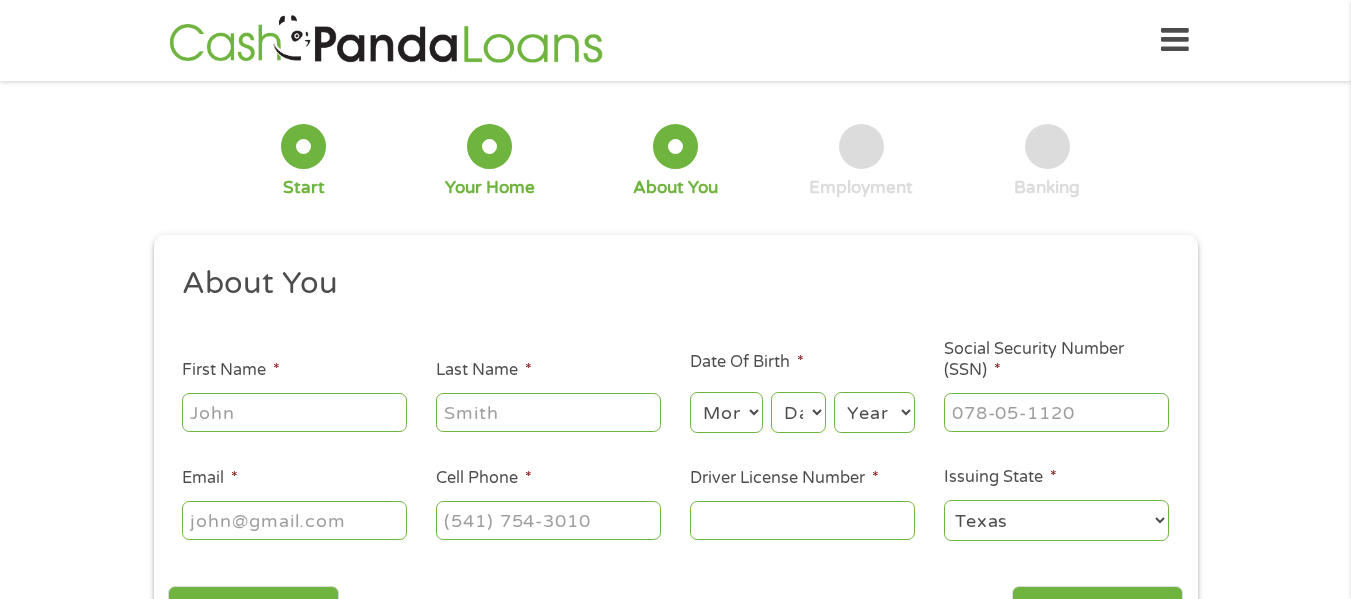 type on "[FIRST]" 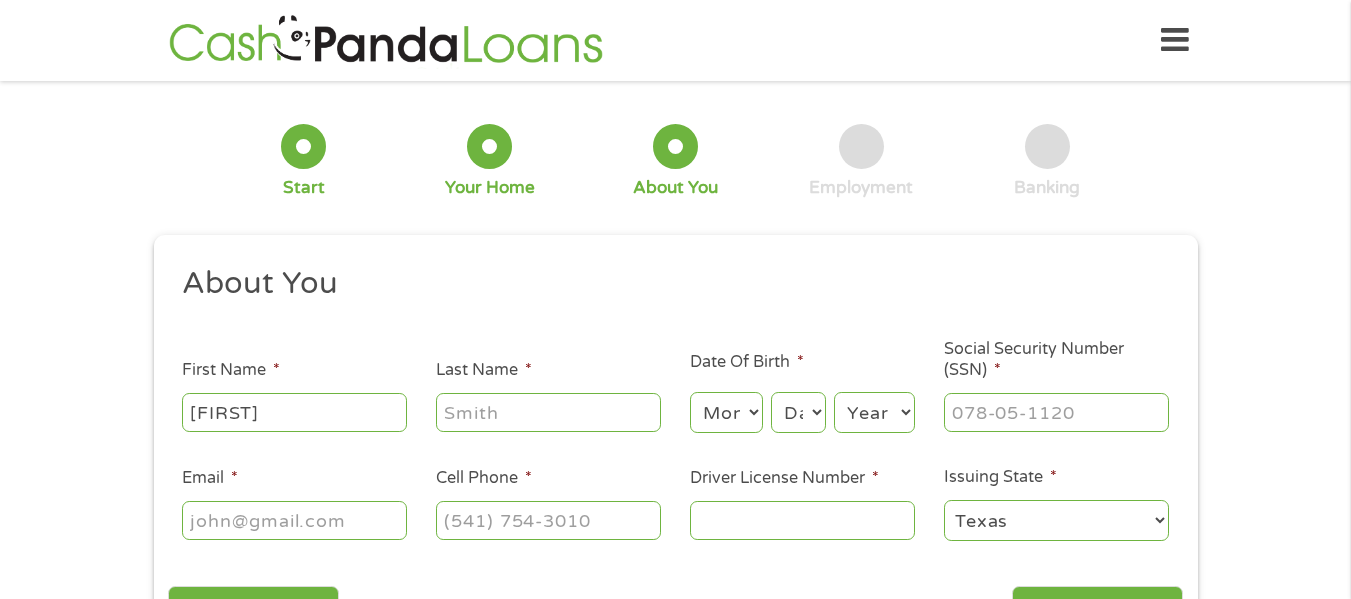 type on "[LAST]" 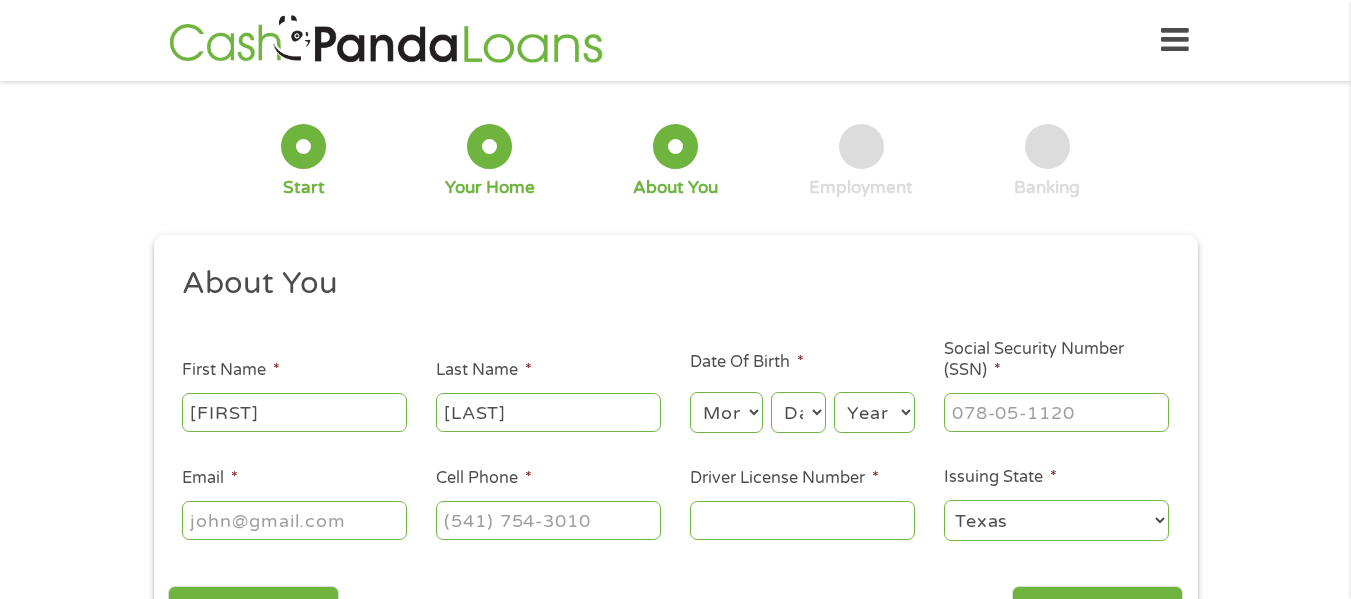 type on "[EMAIL]" 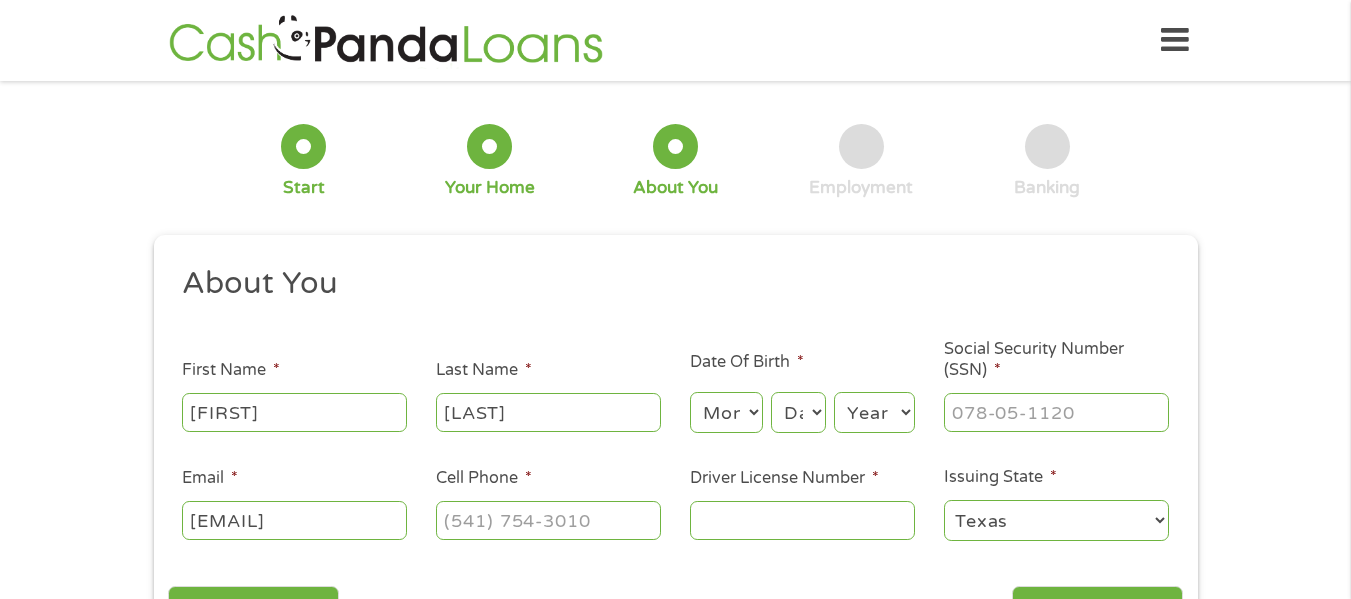 type on "[PHONE]" 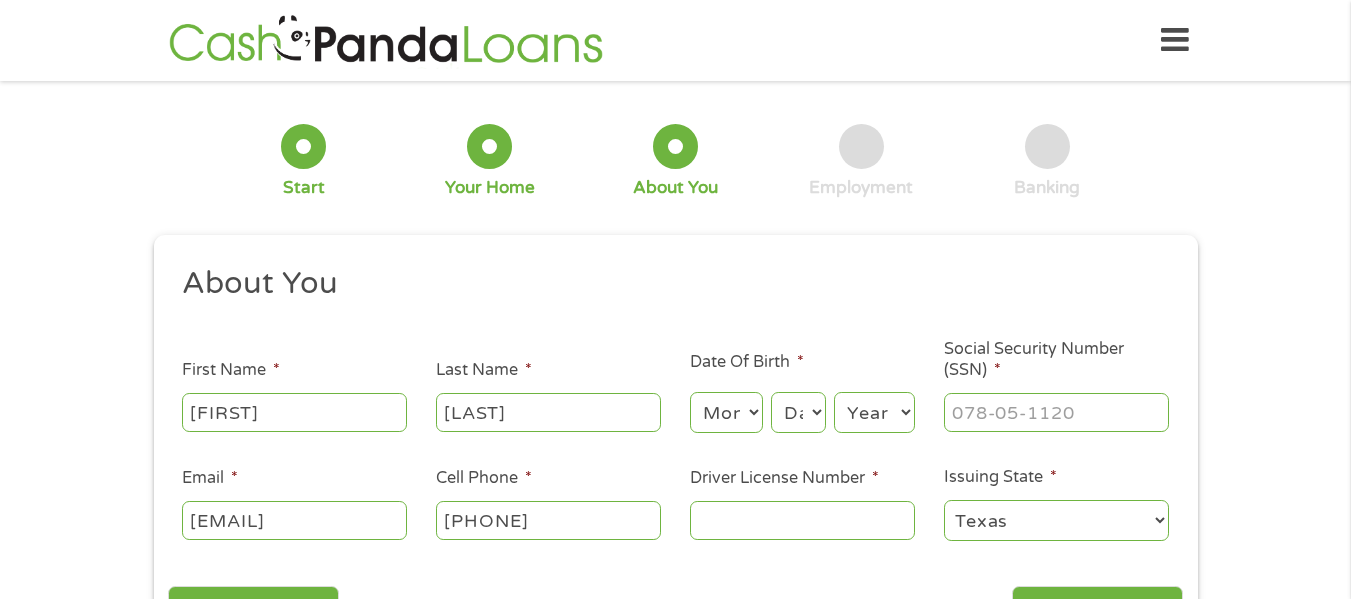 click on "Month 1 2 3 4 5 6 7 8 9 10 11 12" at bounding box center (726, 412) 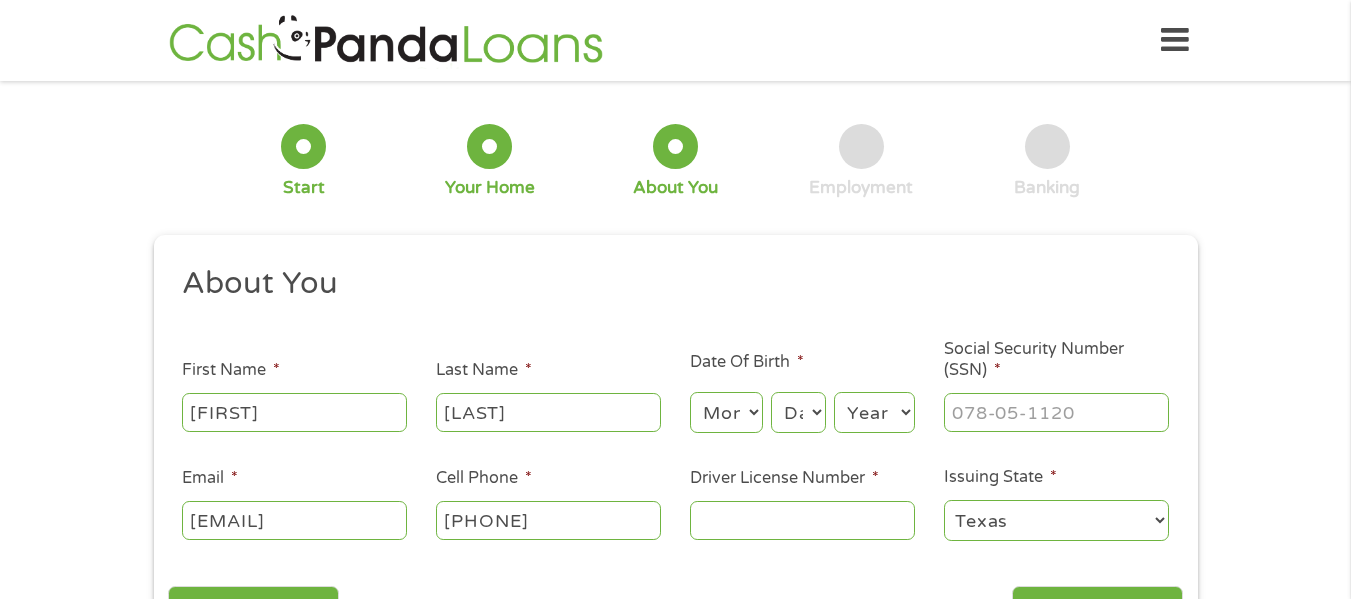click on "Day 1 2 3 4 5 6 7 8 9 10 11 12 13 14 15 16 17 18 19 20 21 22 23 24 25 26 27 28 29 30 31" at bounding box center (798, 412) 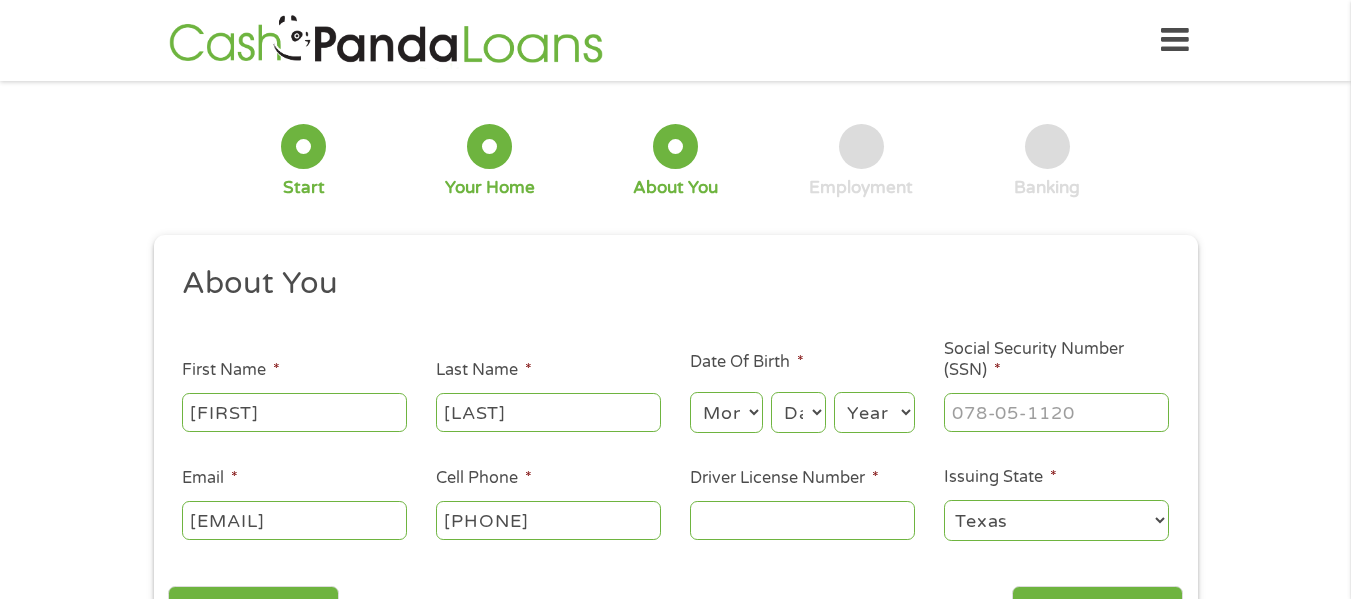 select on "28" 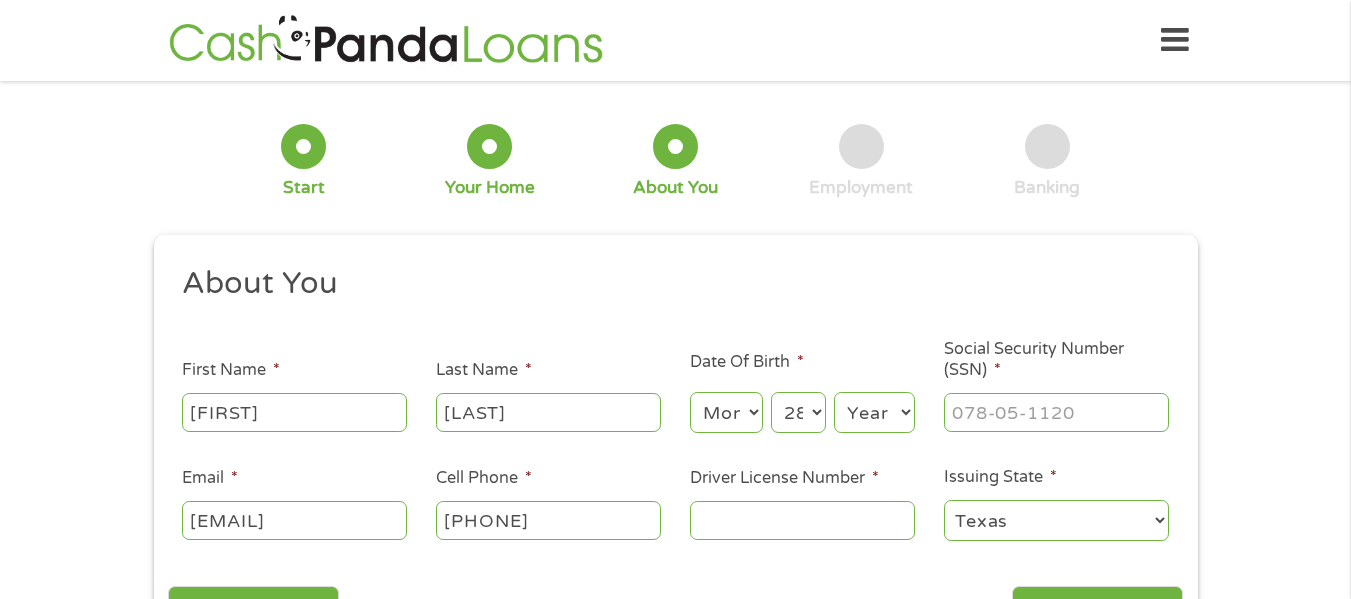 click on "Day 1 2 3 4 5 6 7 8 9 10 11 12 13 14 15 16 17 18 19 20 21 22 23 24 25 26 27 28 29 30 31" at bounding box center (798, 412) 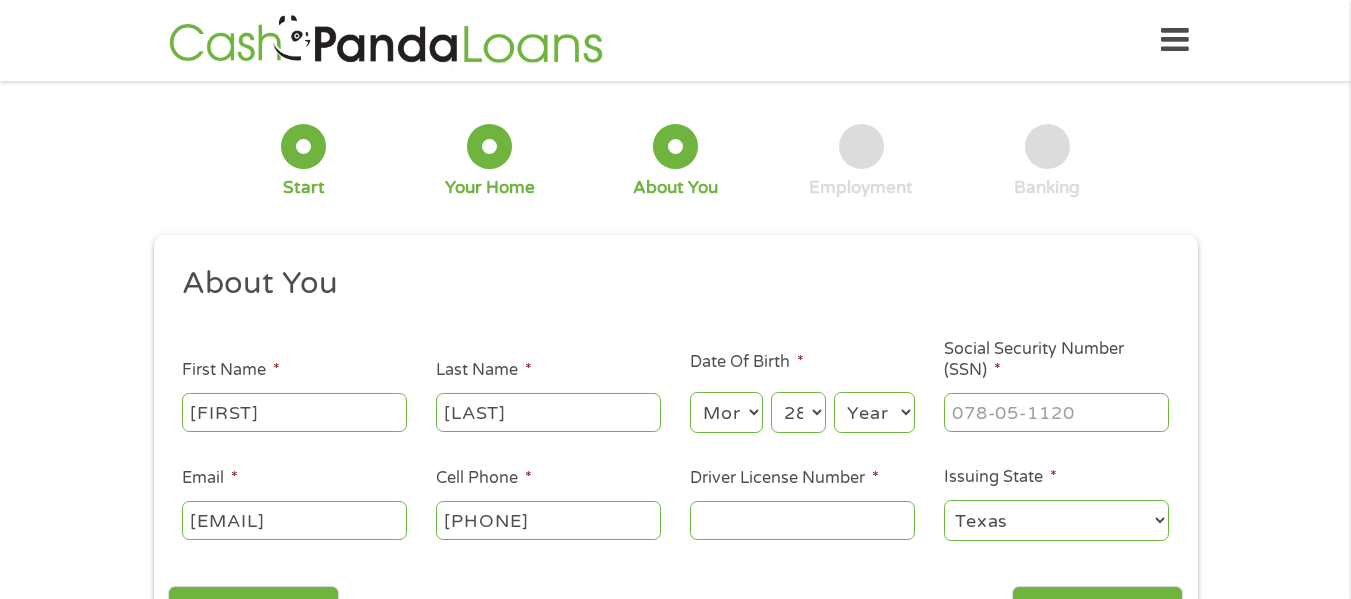 click on "Year 2007 2006 2005 2004 2003 2002 2001 2000 1999 1998 1997 1996 1995 1994 1993 1992 1991 1990 1989 1988 1987 1986 1985 1984 1983 1982 1981 1980 1979 1978 1977 1976 1975 1974 1973 1972 1971 1970 1969 1968 1967 1966 1965 1964 1963 1962 1961 1960 1959 1958 1957 1956 1955 1954 1953 1952 1951 1950 1949 1948 1947 1946 1945 1944 1943 1942 1941 1940 1939 1938 1937 1936 1935 1934 1933 1932 1931 1930 1929 1928 1927 1926 1925 1924 1923 1922 1921 1920" at bounding box center [874, 412] 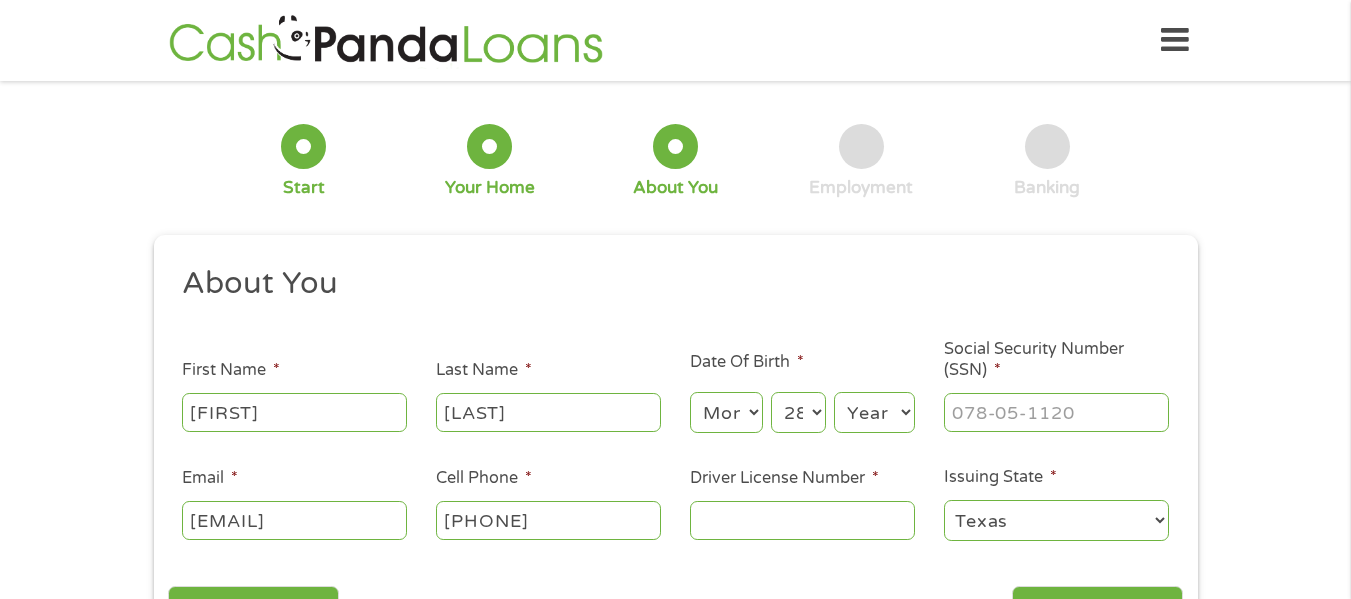 select on "1963" 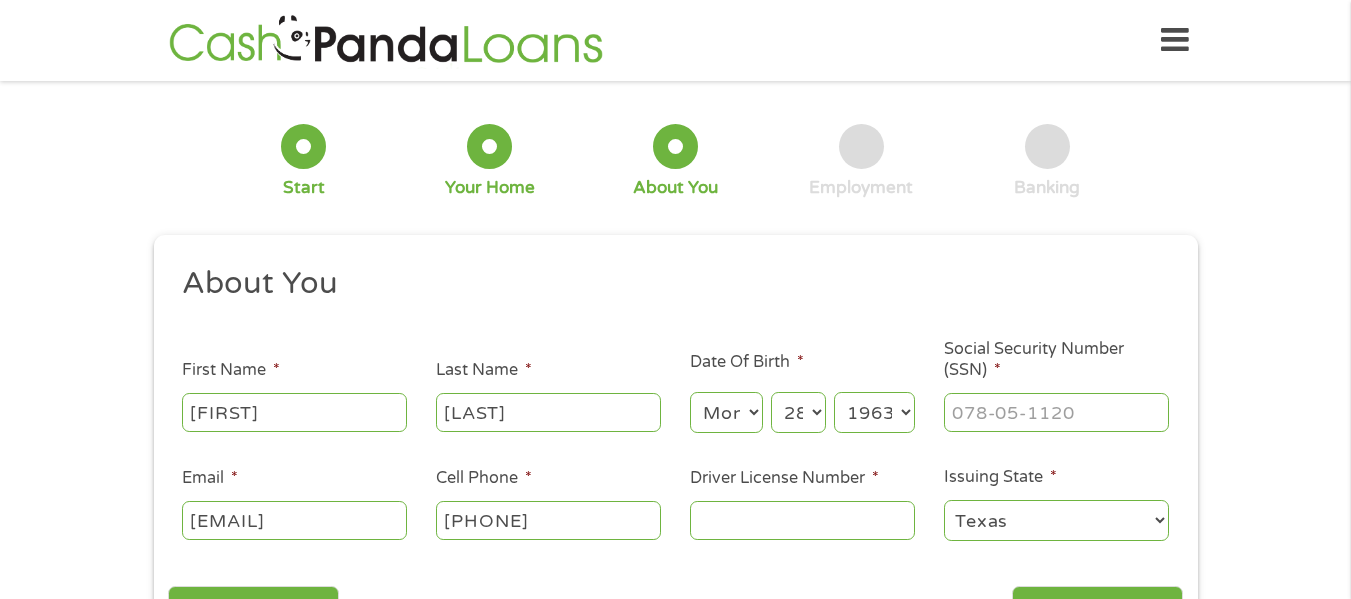 click on "Year 2007 2006 2005 2004 2003 2002 2001 2000 1999 1998 1997 1996 1995 1994 1993 1992 1991 1990 1989 1988 1987 1986 1985 1984 1983 1982 1981 1980 1979 1978 1977 1976 1975 1974 1973 1972 1971 1970 1969 1968 1967 1966 1965 1964 1963 1962 1961 1960 1959 1958 1957 1956 1955 1954 1953 1952 1951 1950 1949 1948 1947 1946 1945 1944 1943 1942 1941 1940 1939 1938 1937 1936 1935 1934 1933 1932 1931 1930 1929 1928 1927 1926 1925 1924 1923 1922 1921 1920" at bounding box center (874, 412) 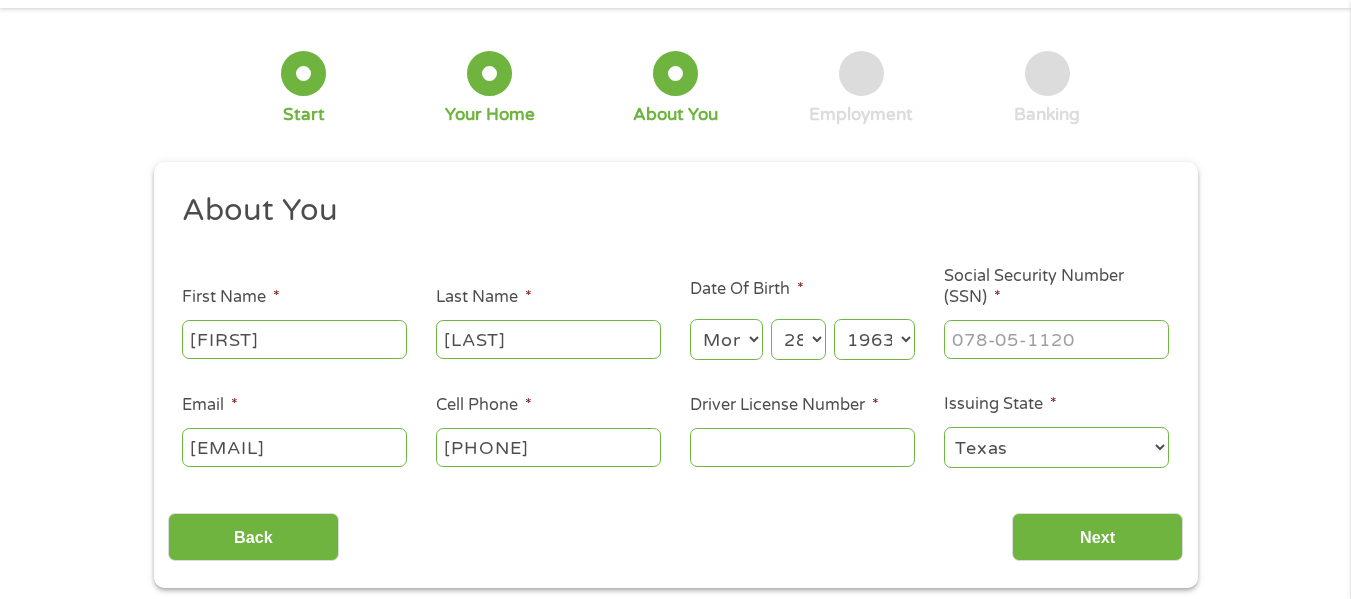 scroll, scrollTop: 100, scrollLeft: 0, axis: vertical 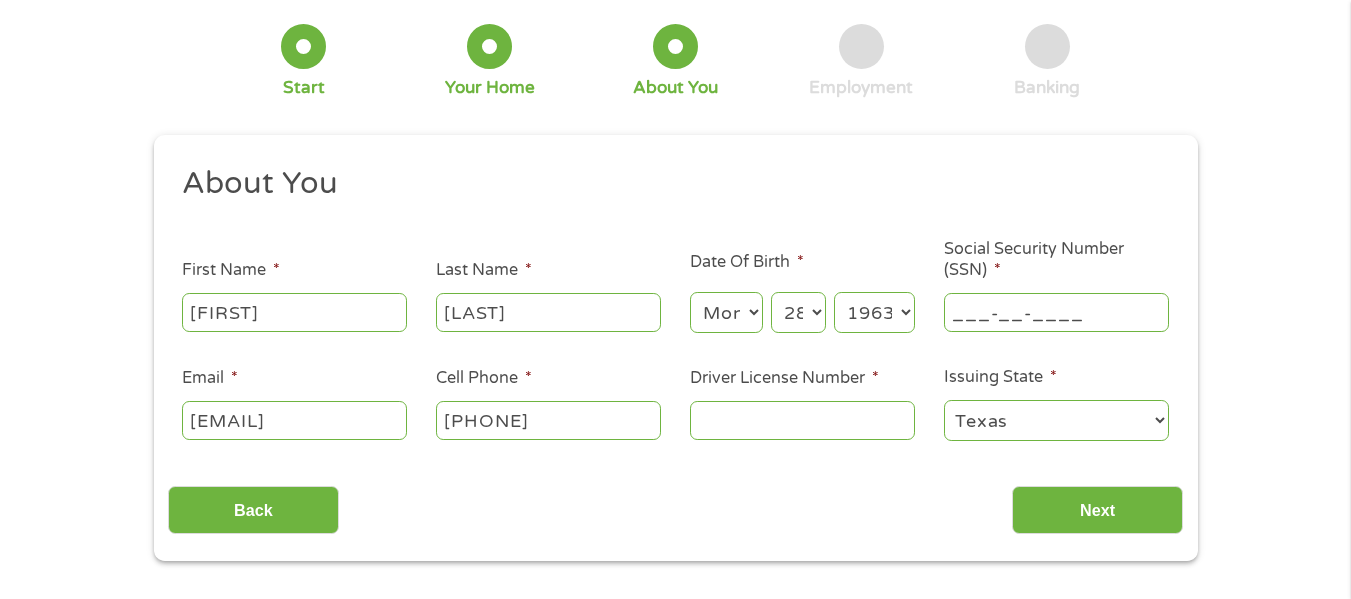 click on "___-__-____" at bounding box center (1056, 312) 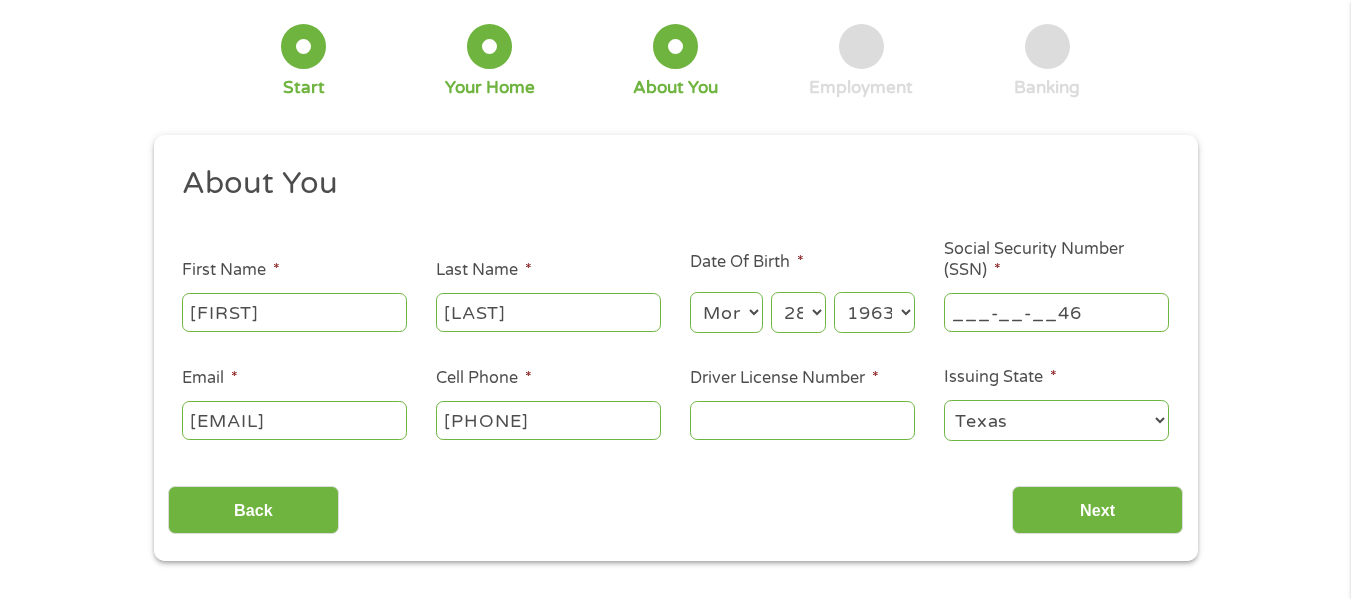 type on "___-__-__4_" 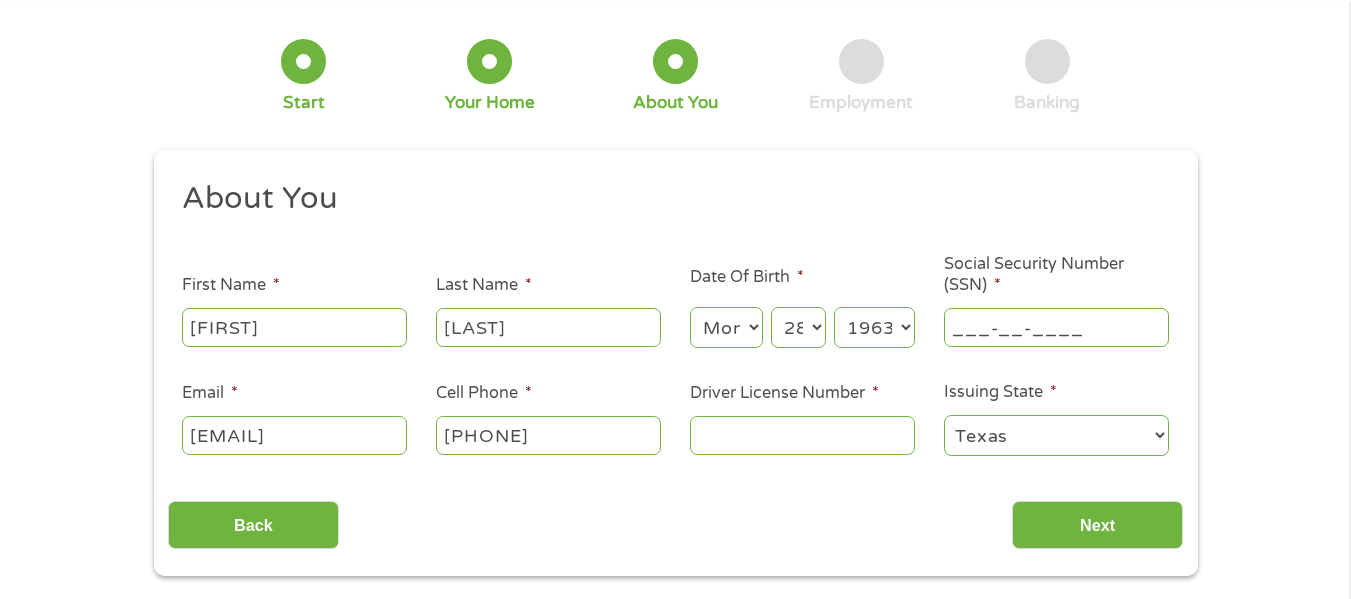 scroll, scrollTop: 200, scrollLeft: 0, axis: vertical 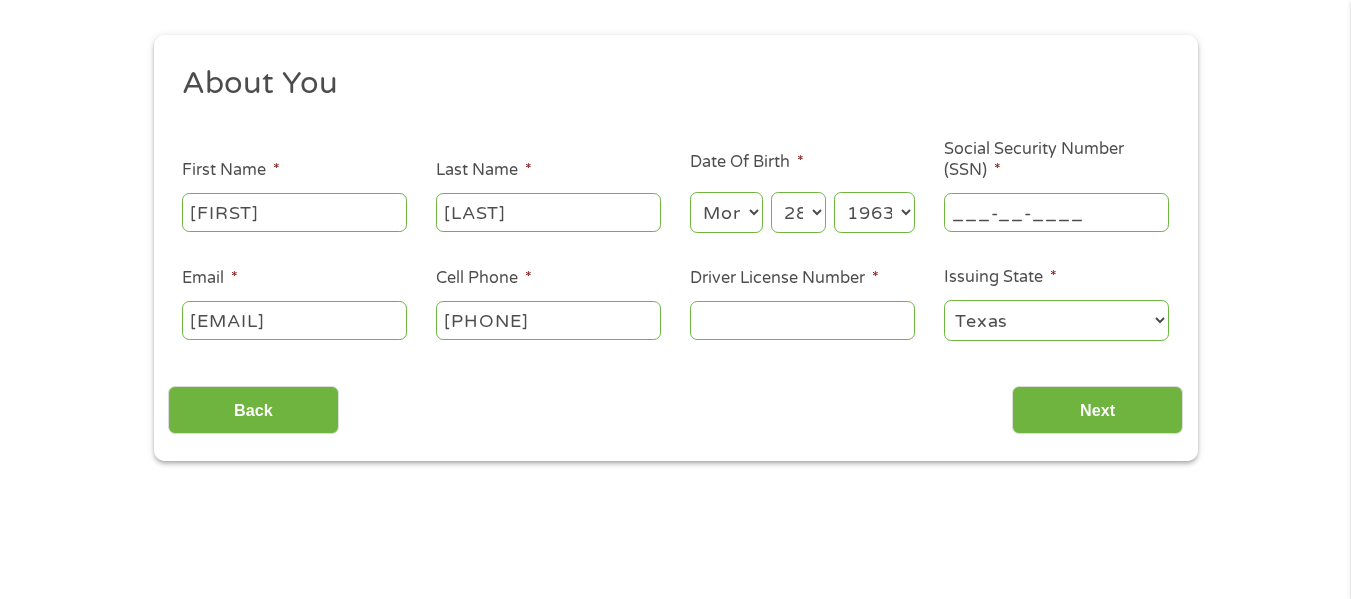 click on "___-__-____" at bounding box center [1056, 212] 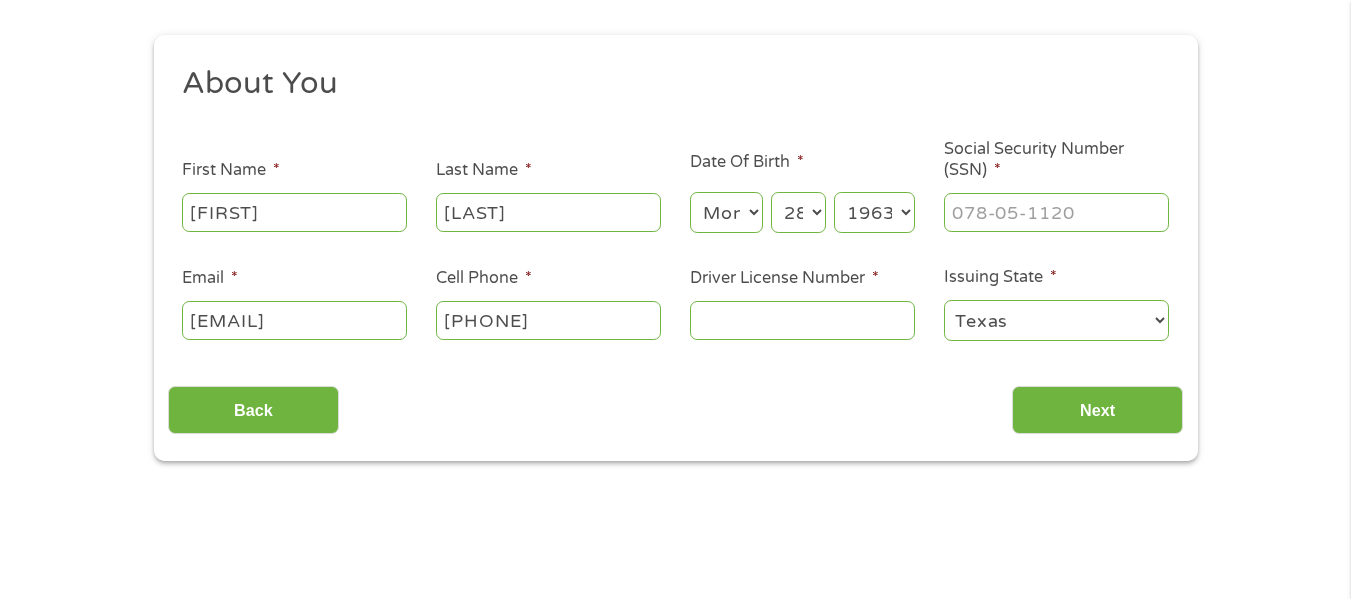 click on "Driver License Number *" at bounding box center [802, 320] 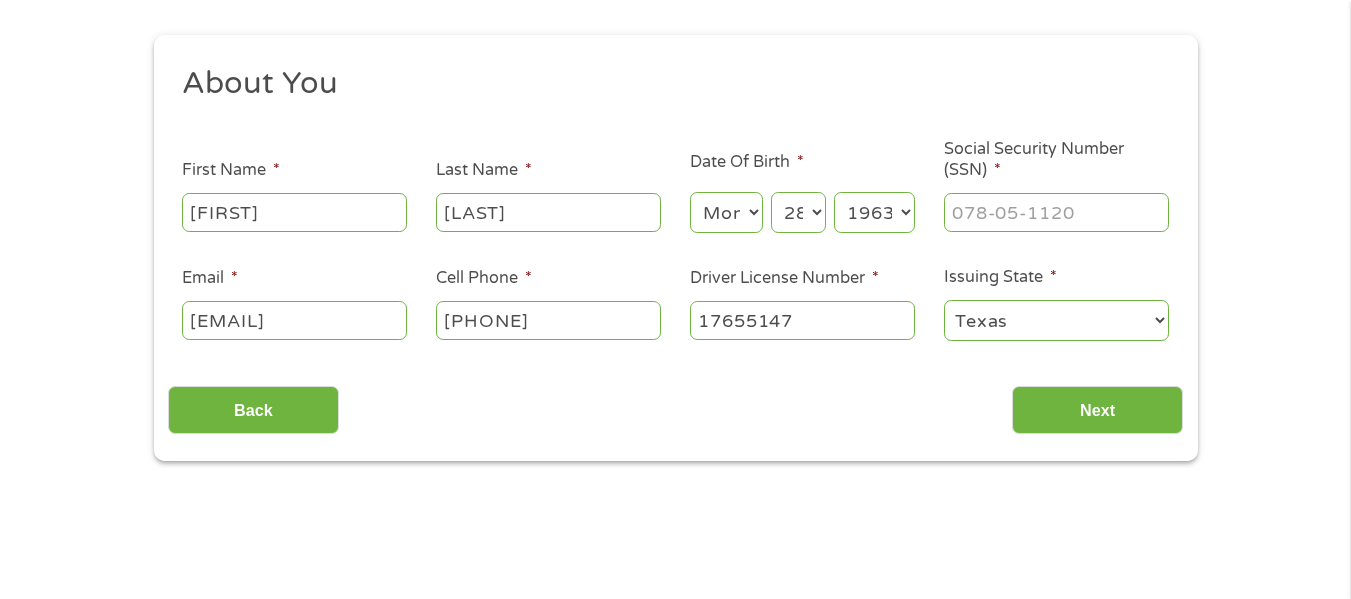 type on "17655147" 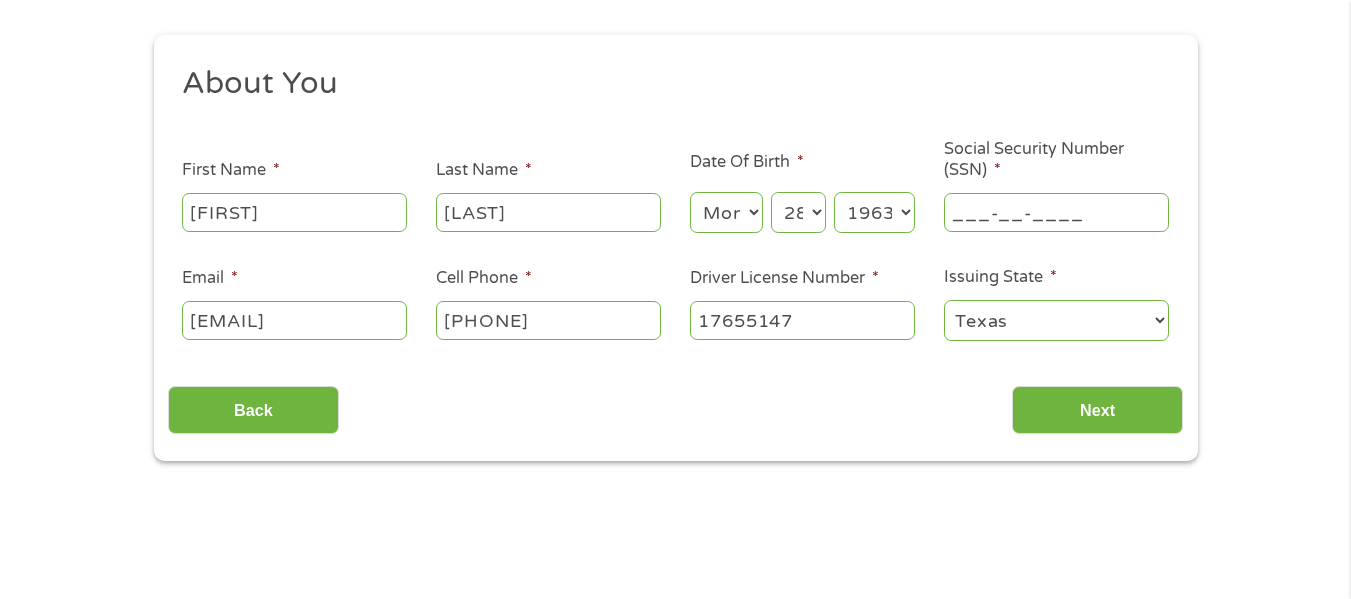 click on "___-__-____" at bounding box center (1056, 212) 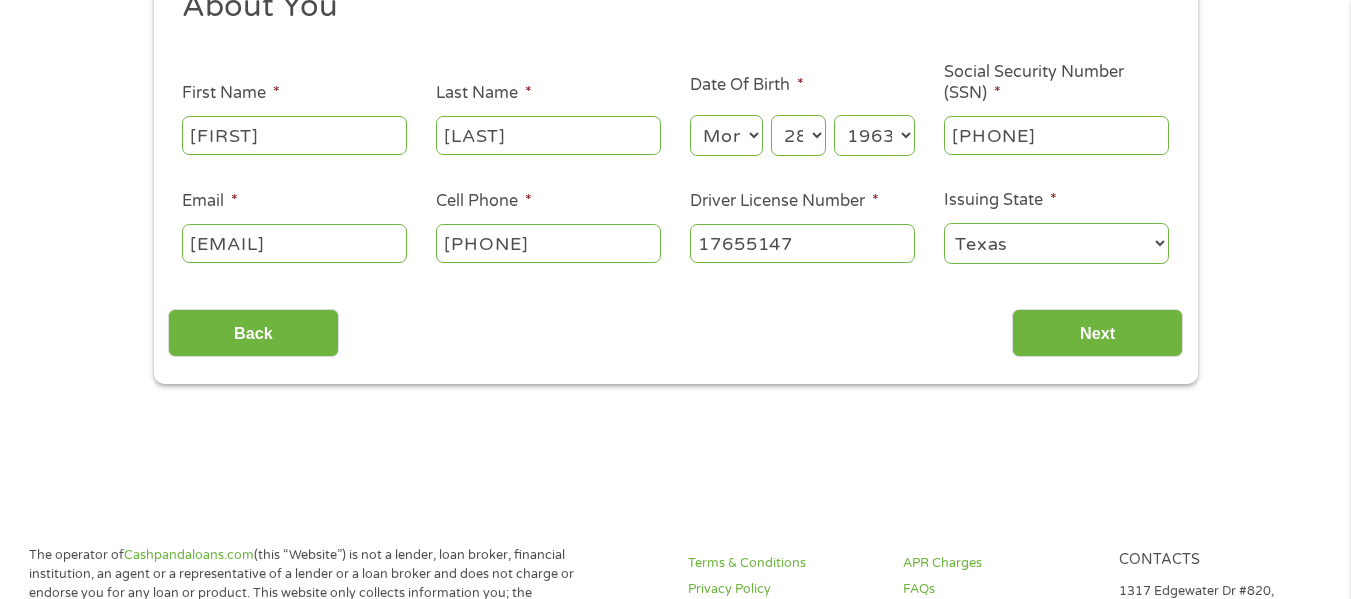 scroll, scrollTop: 400, scrollLeft: 0, axis: vertical 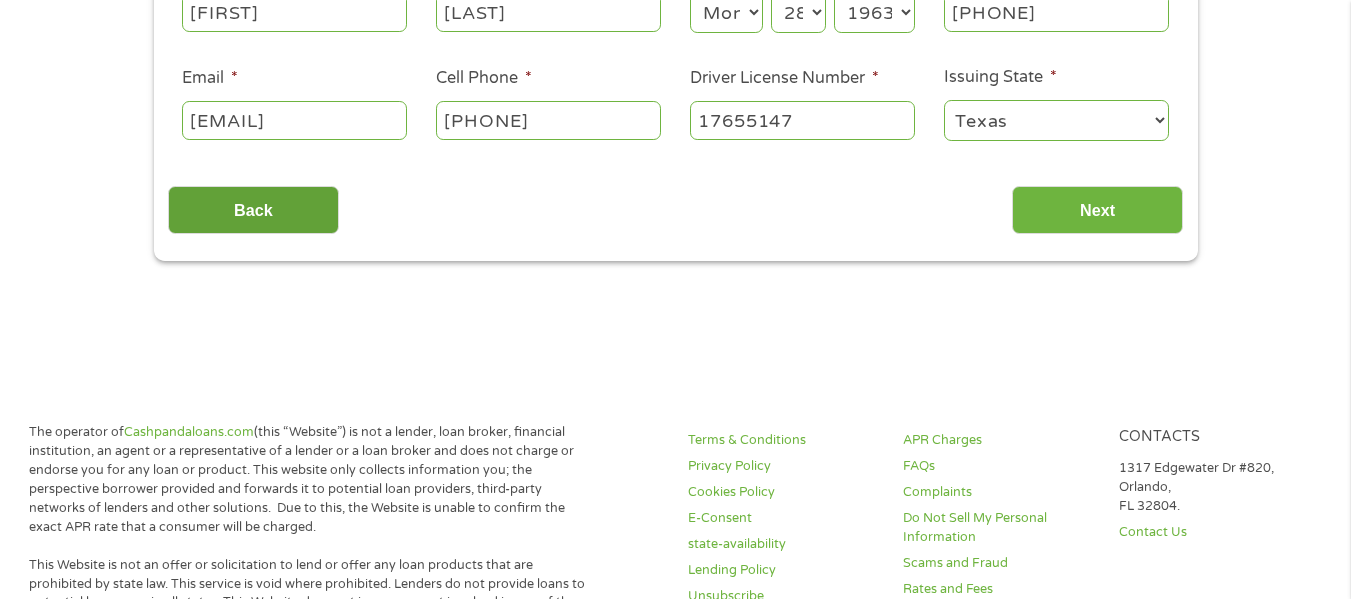click on "Back" at bounding box center (253, 210) 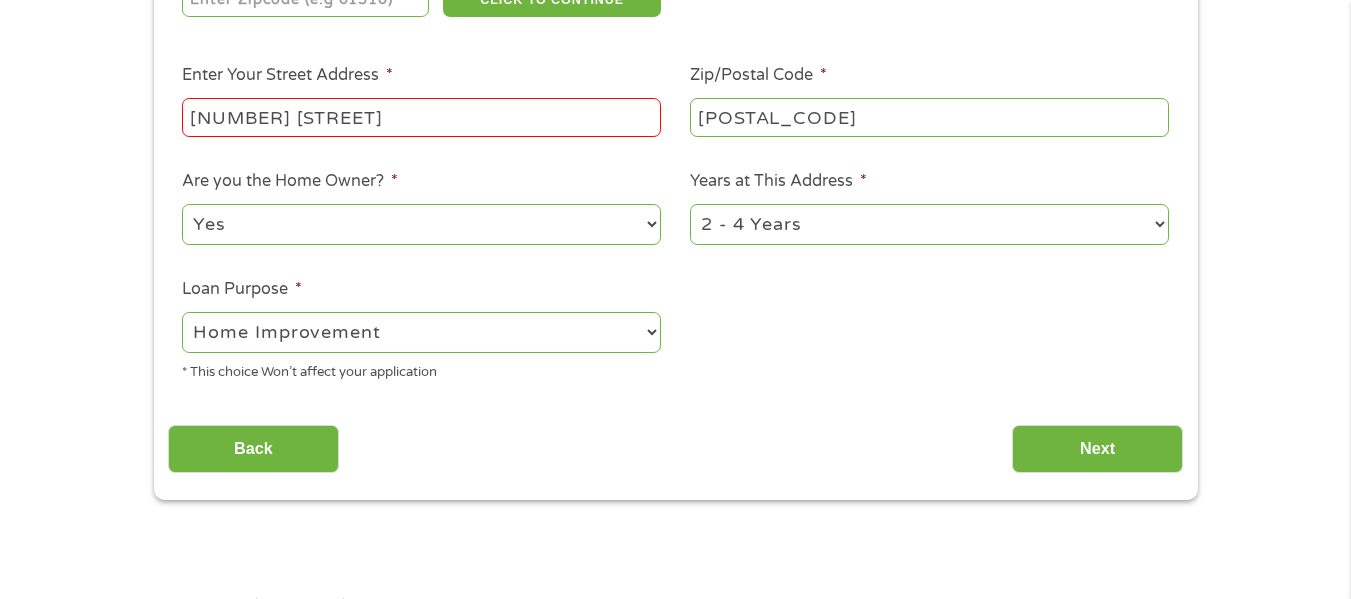 scroll, scrollTop: 8, scrollLeft: 8, axis: both 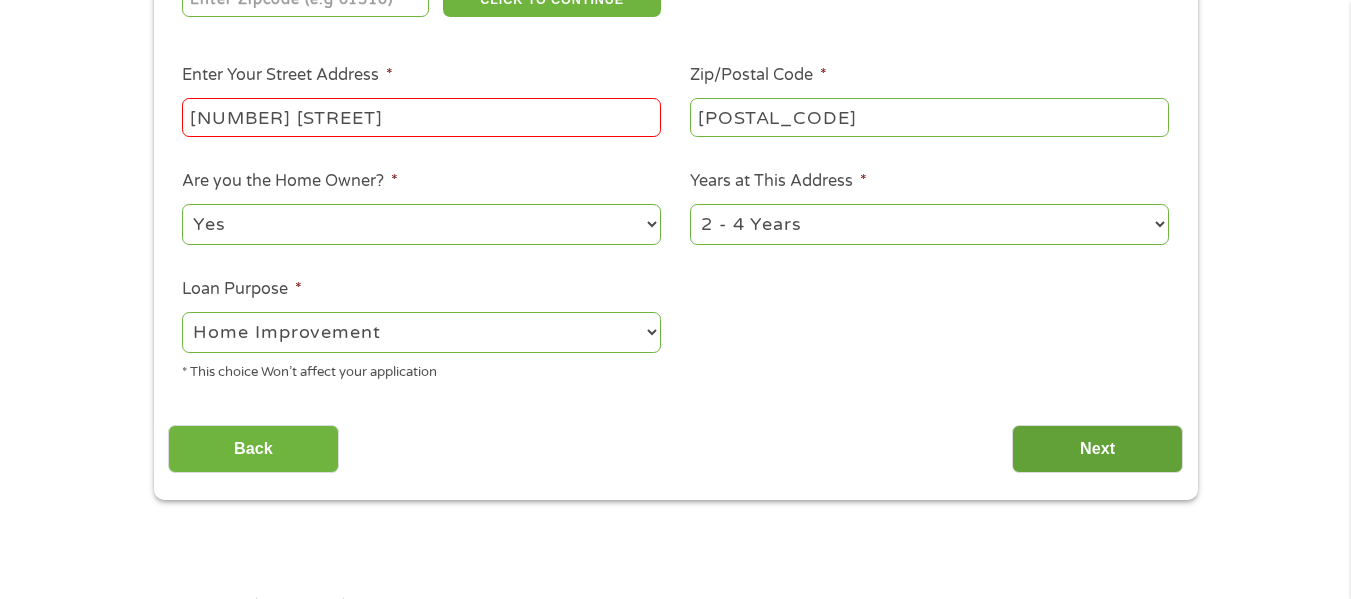click on "Next" at bounding box center [1097, 449] 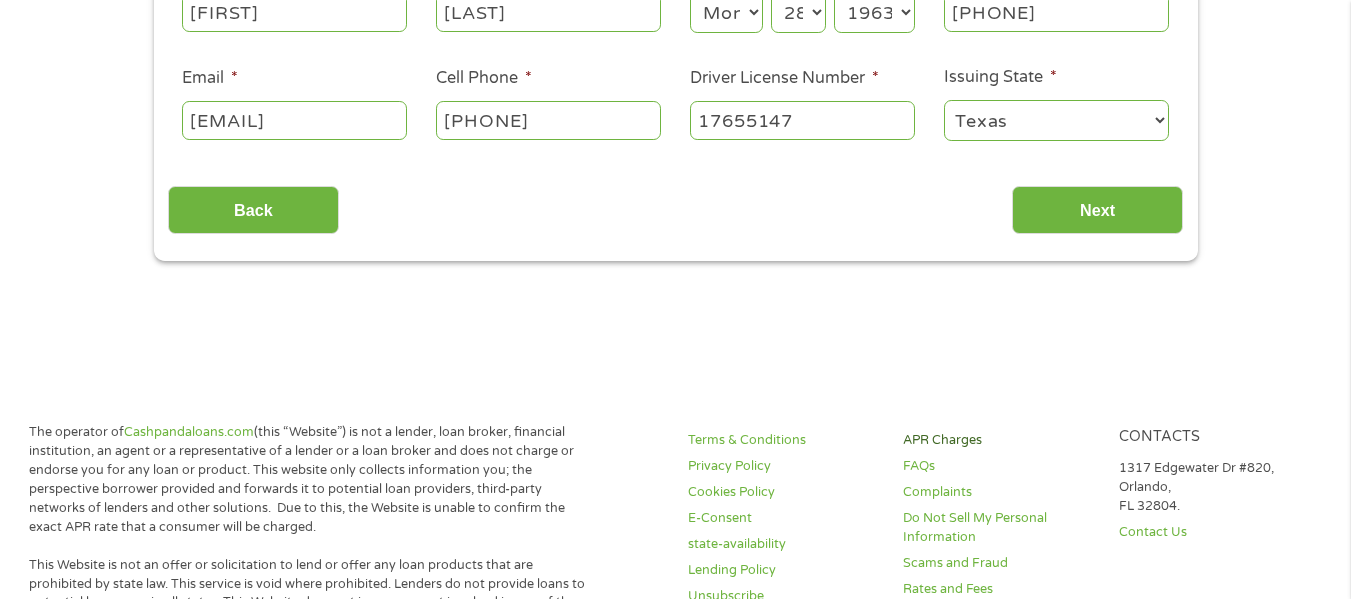 scroll, scrollTop: 8, scrollLeft: 8, axis: both 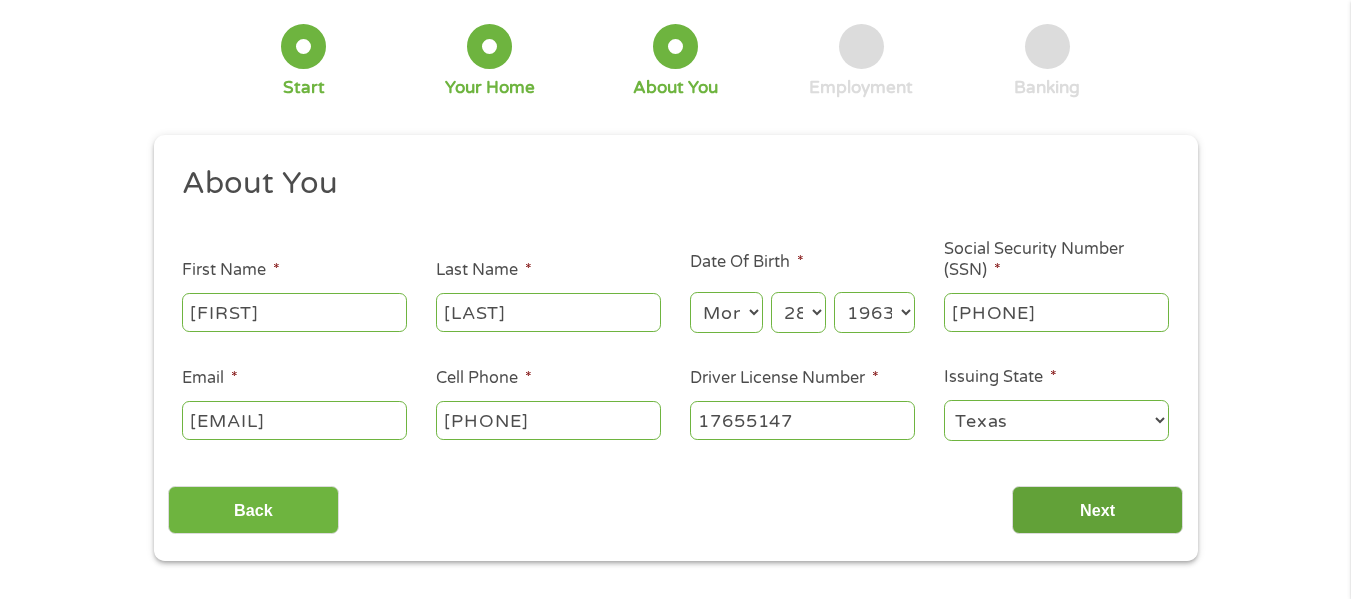 drag, startPoint x: 1100, startPoint y: 500, endPoint x: 1110, endPoint y: 496, distance: 10.770329 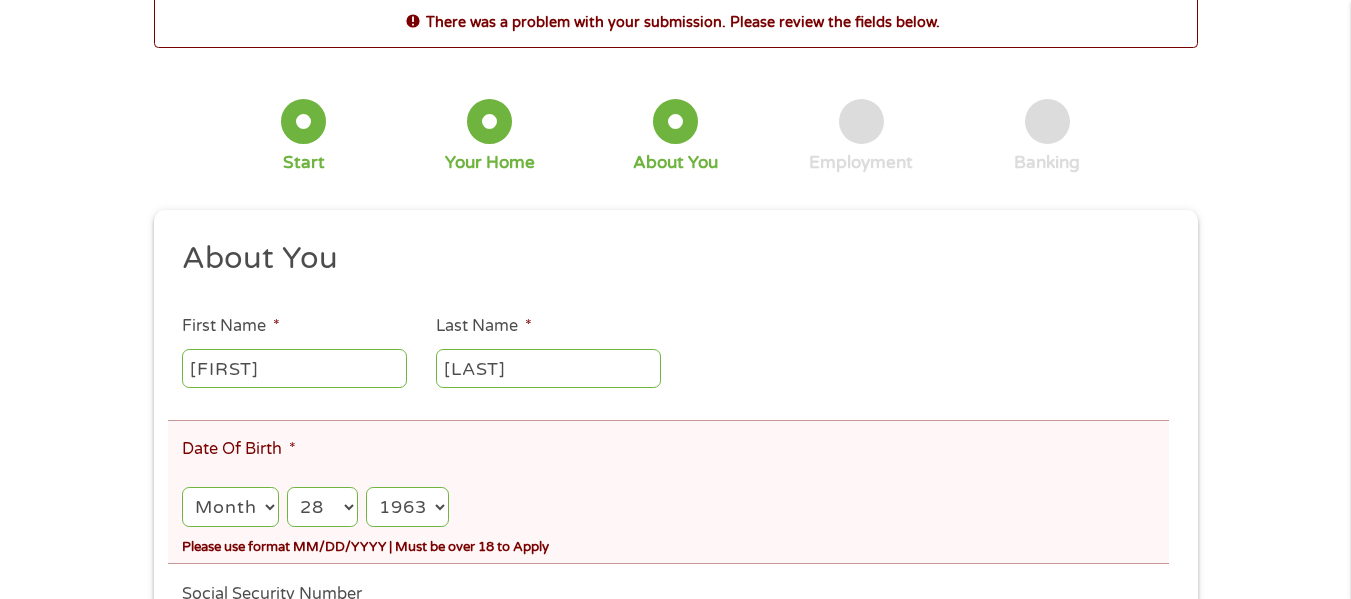scroll, scrollTop: 8, scrollLeft: 8, axis: both 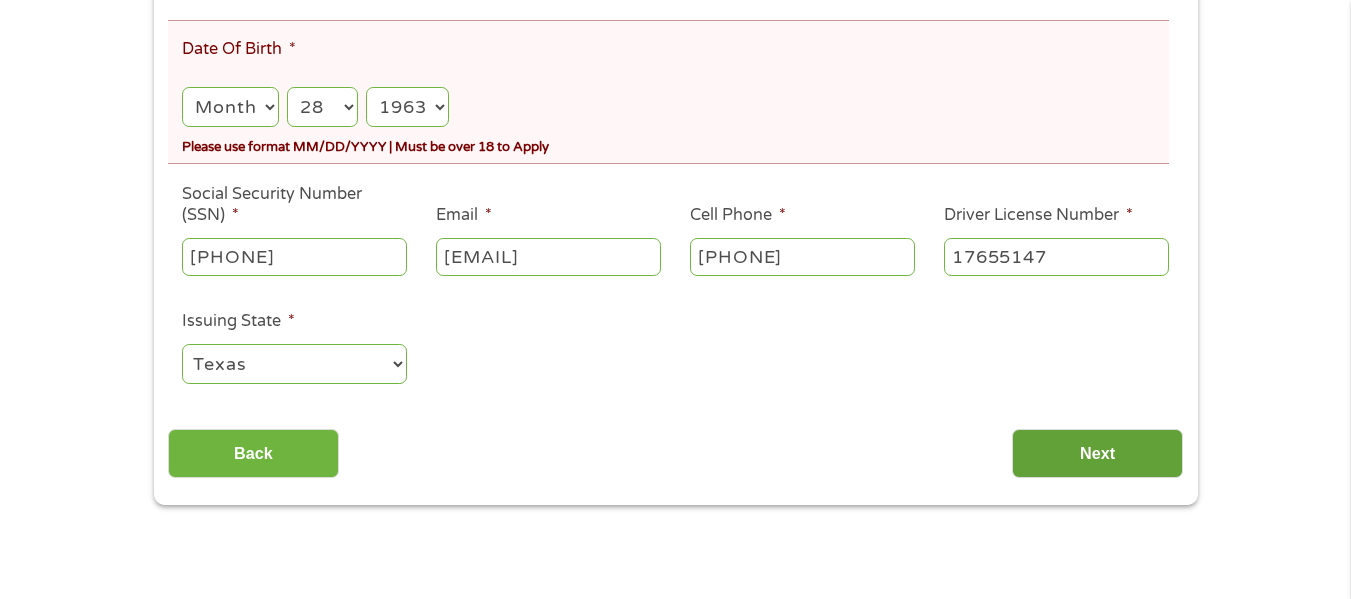 click on "Next" at bounding box center [1097, 453] 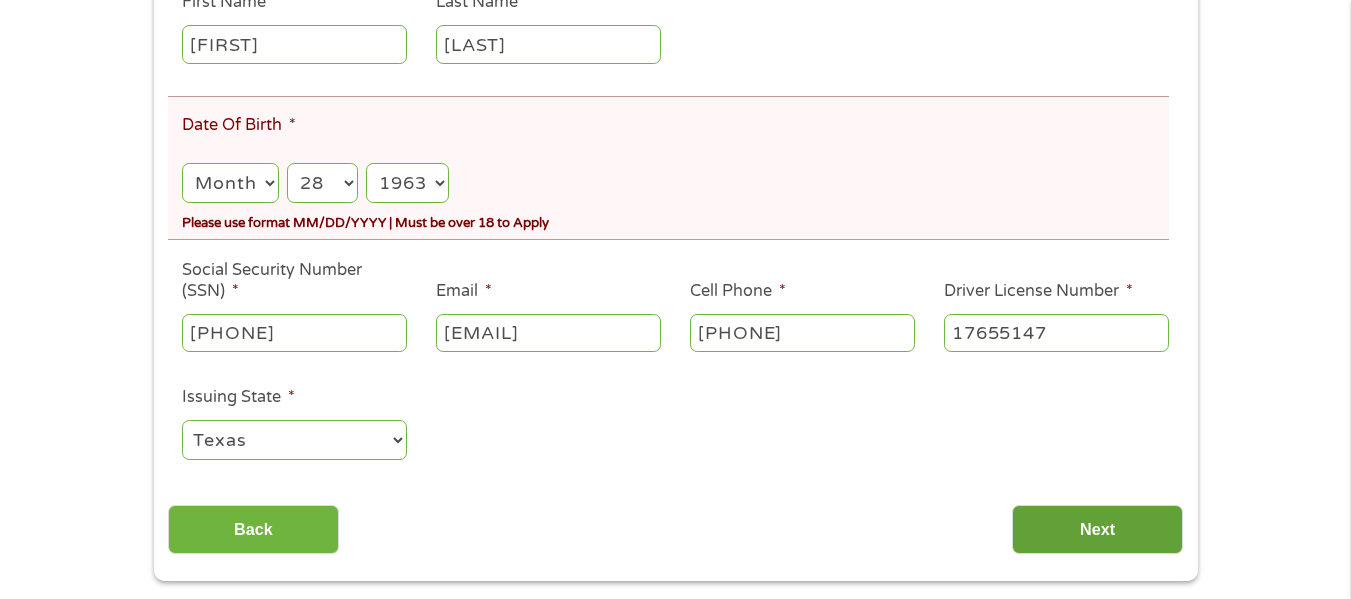 scroll, scrollTop: 8, scrollLeft: 8, axis: both 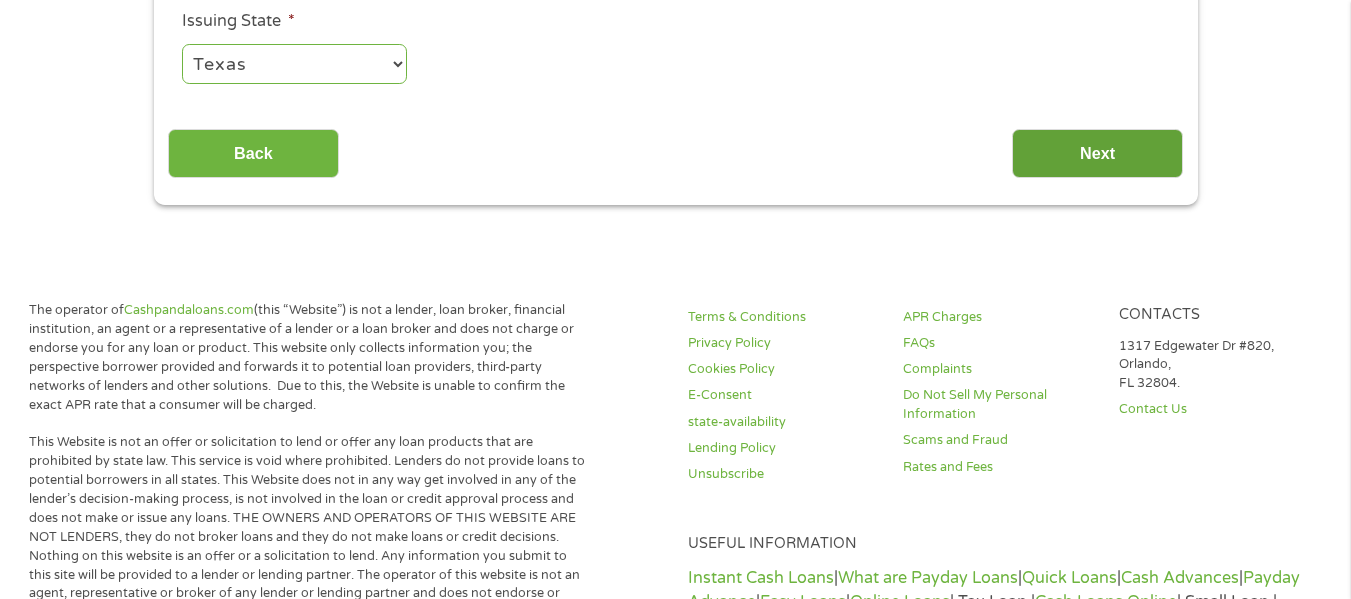 click on "Next" at bounding box center (1097, 153) 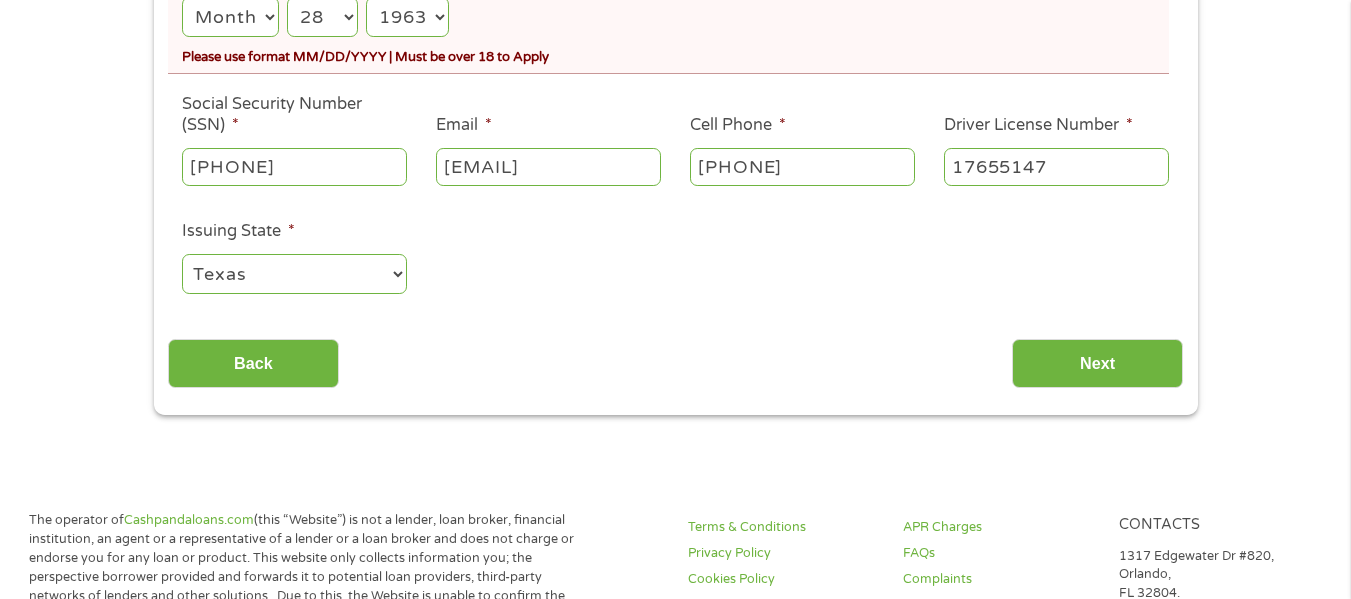 scroll, scrollTop: 8, scrollLeft: 8, axis: both 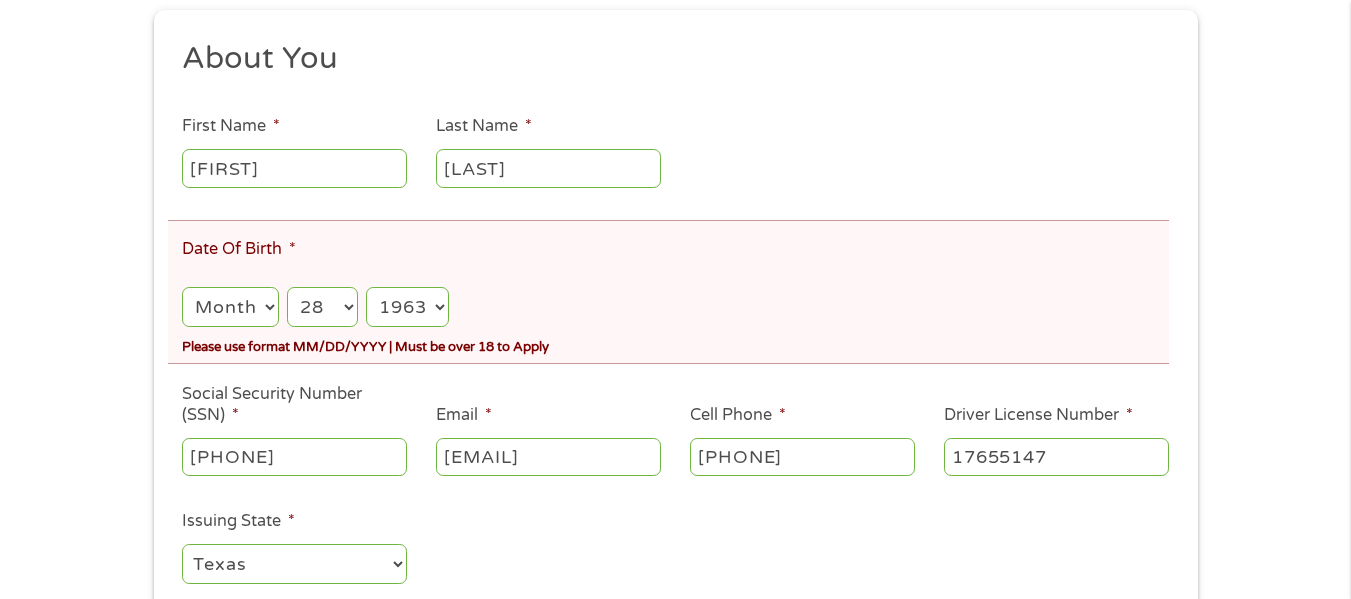 click on "Month 1 2 3 4 5 6 7 8 9 10 11 12" at bounding box center (230, 307) 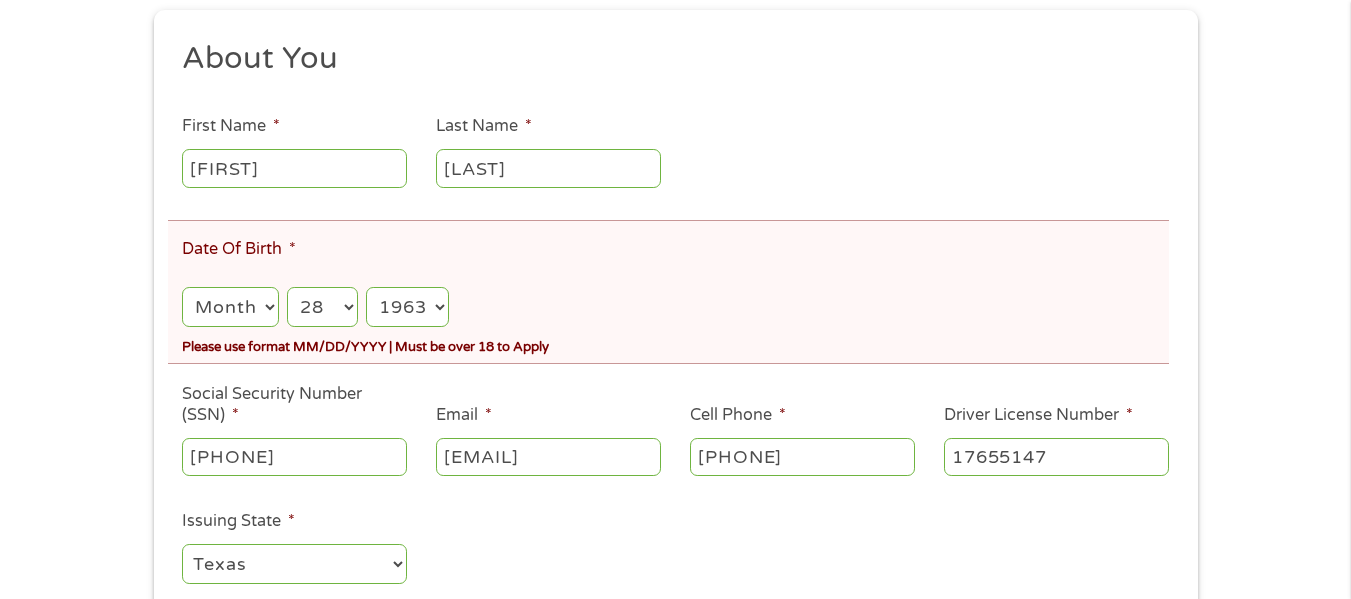 select on "8" 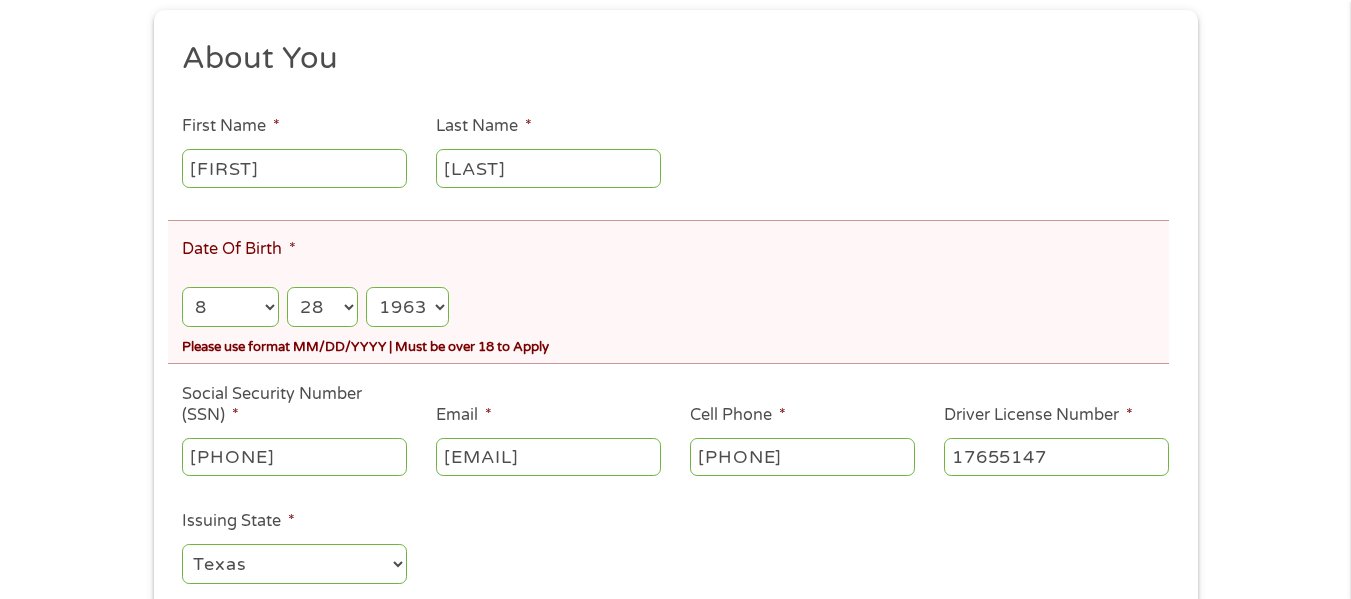 click on "Month 1 2 3 4 5 6 7 8 9 10 11 12" at bounding box center (230, 307) 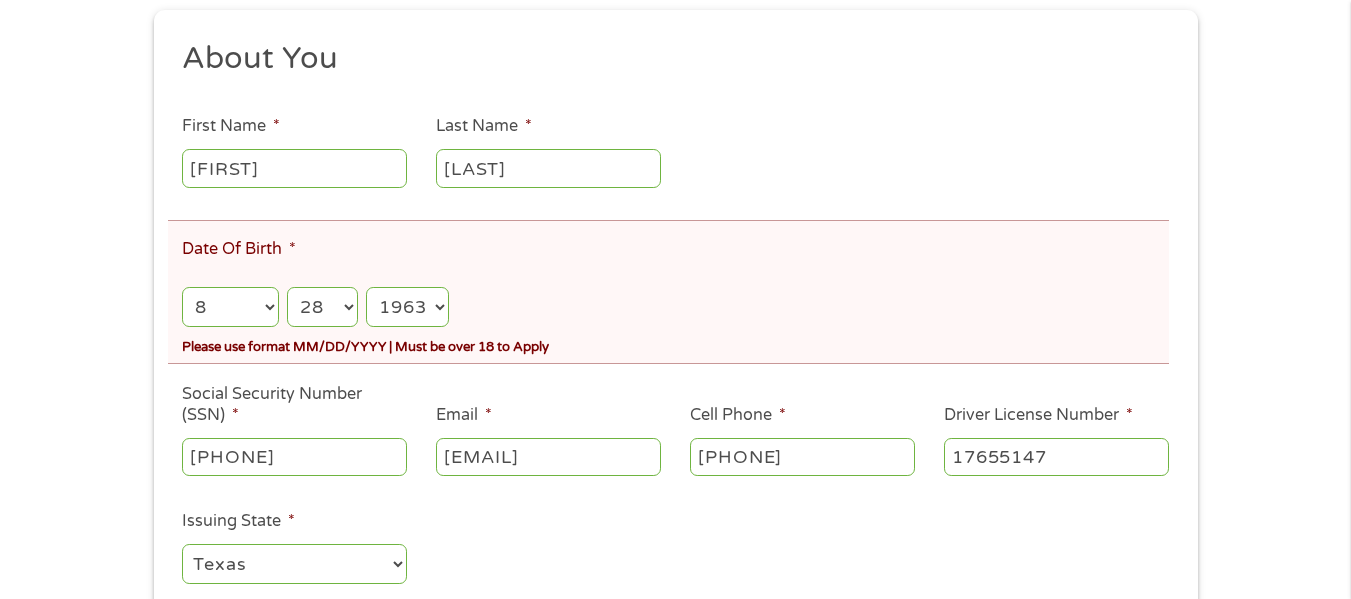 select on "29" 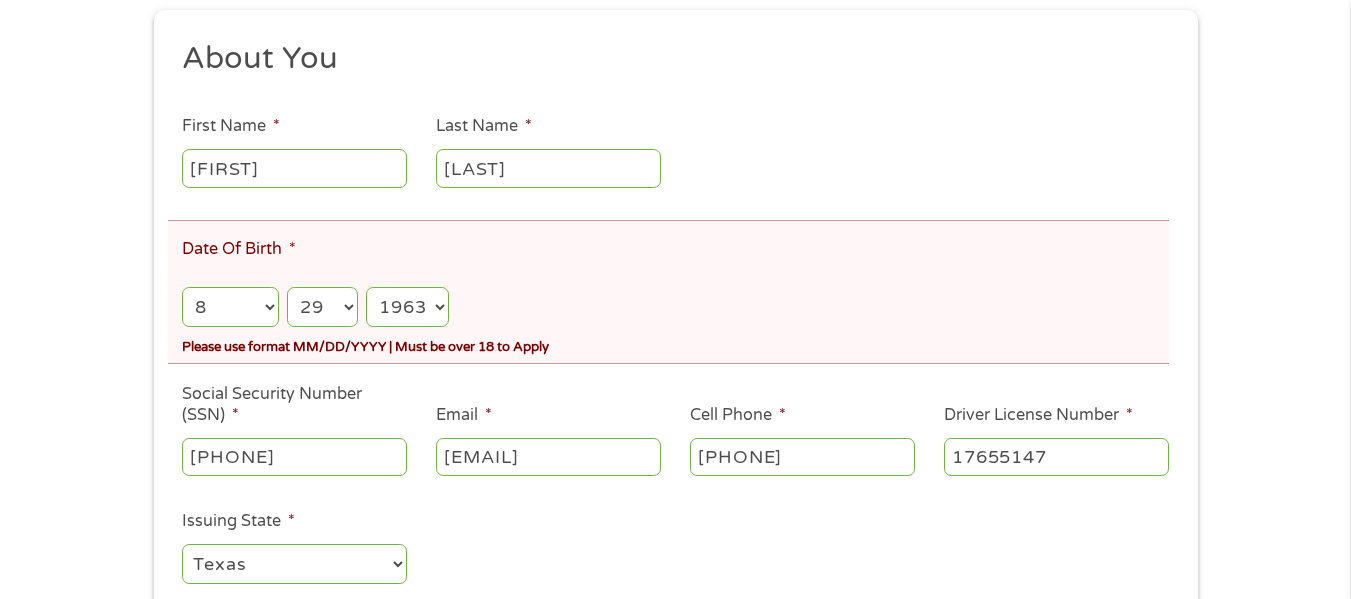 click on "Day 1 2 3 4 5 6 7 8 9 10 11 12 13 14 15 16 17 18 19 20 21 22 23 24 25 26 27 28 29 30 31" at bounding box center (322, 307) 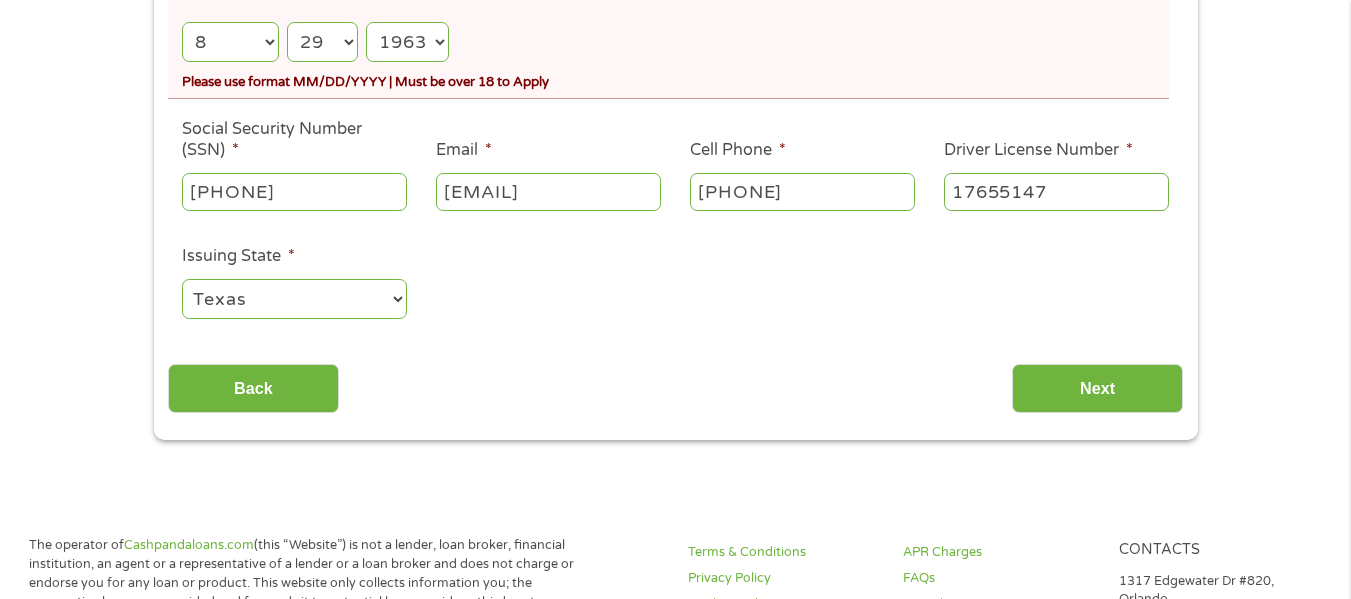 scroll, scrollTop: 600, scrollLeft: 0, axis: vertical 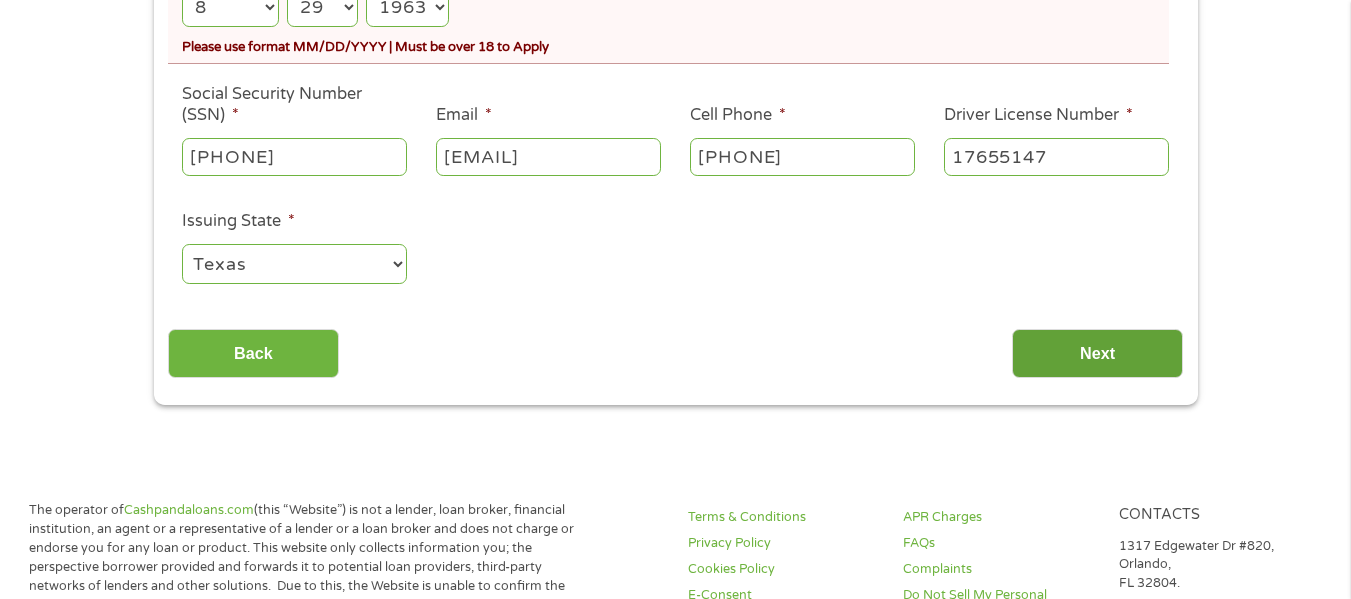 click on "Next" at bounding box center (1097, 353) 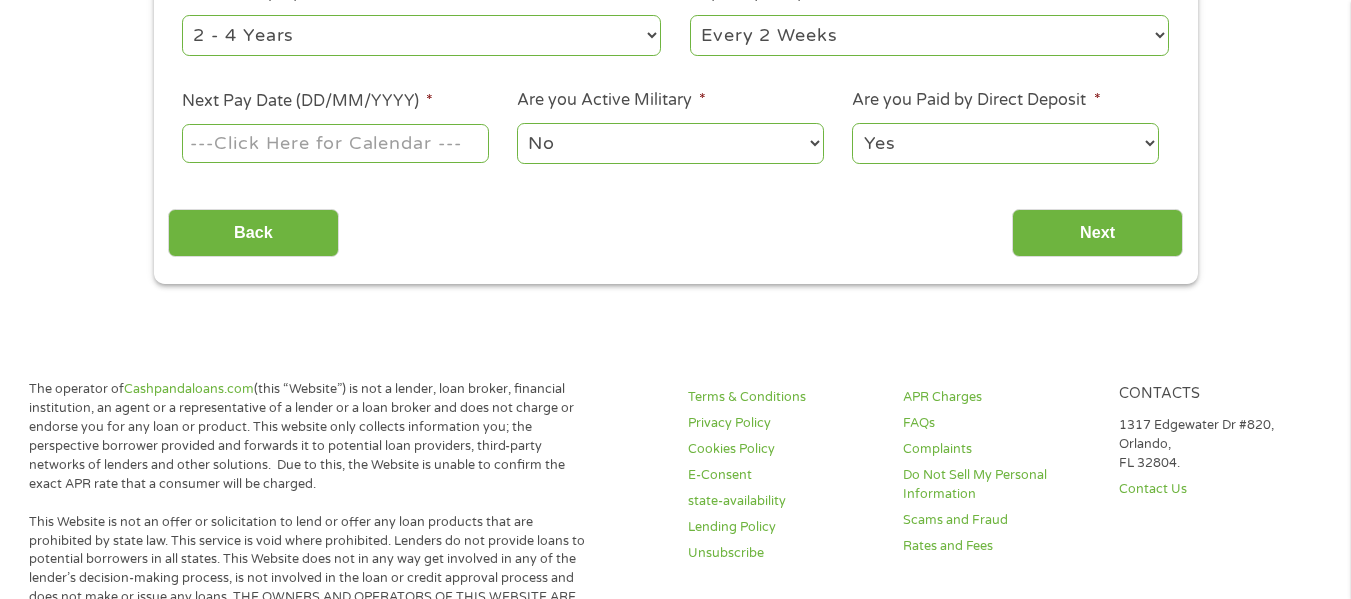 scroll, scrollTop: 429, scrollLeft: 0, axis: vertical 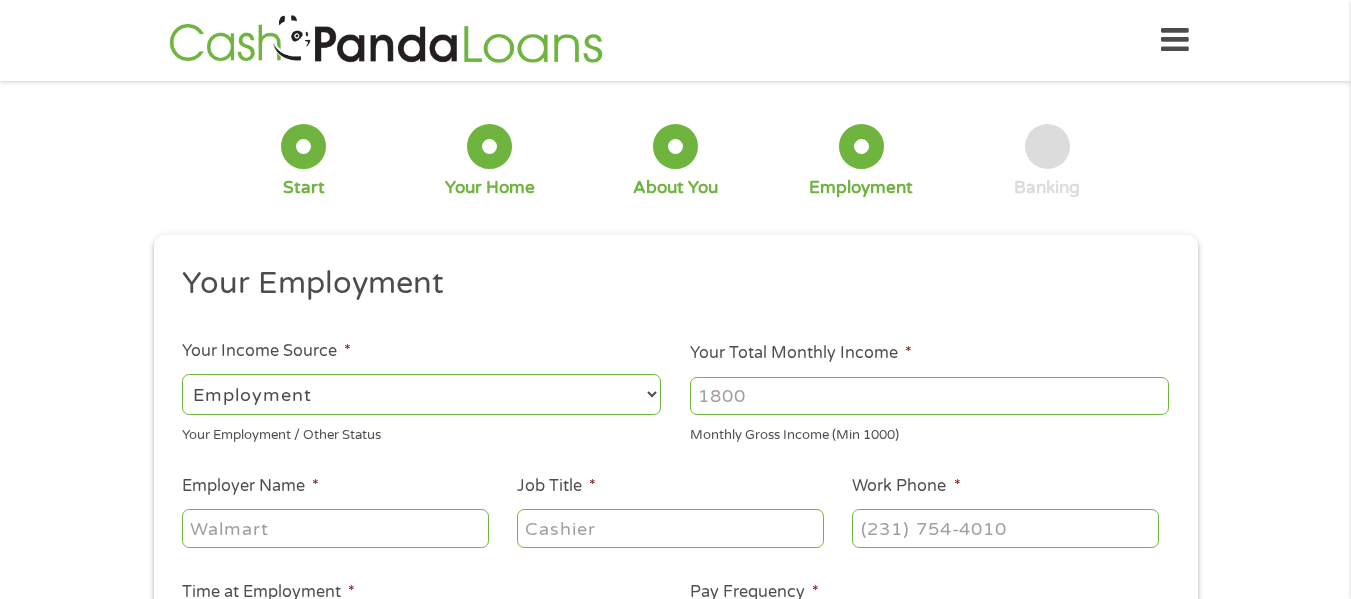 drag, startPoint x: 535, startPoint y: 392, endPoint x: 549, endPoint y: 384, distance: 16.124516 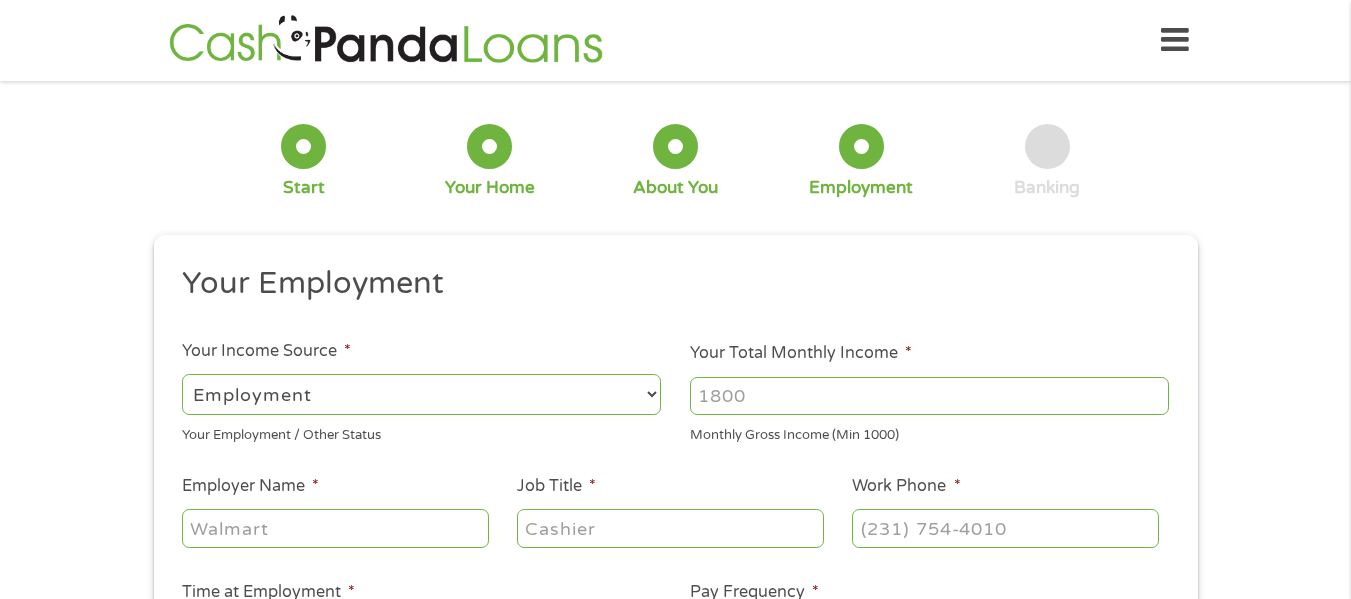 click on "--- Choose one --- Employment Self Employed Benefits" at bounding box center (421, 394) 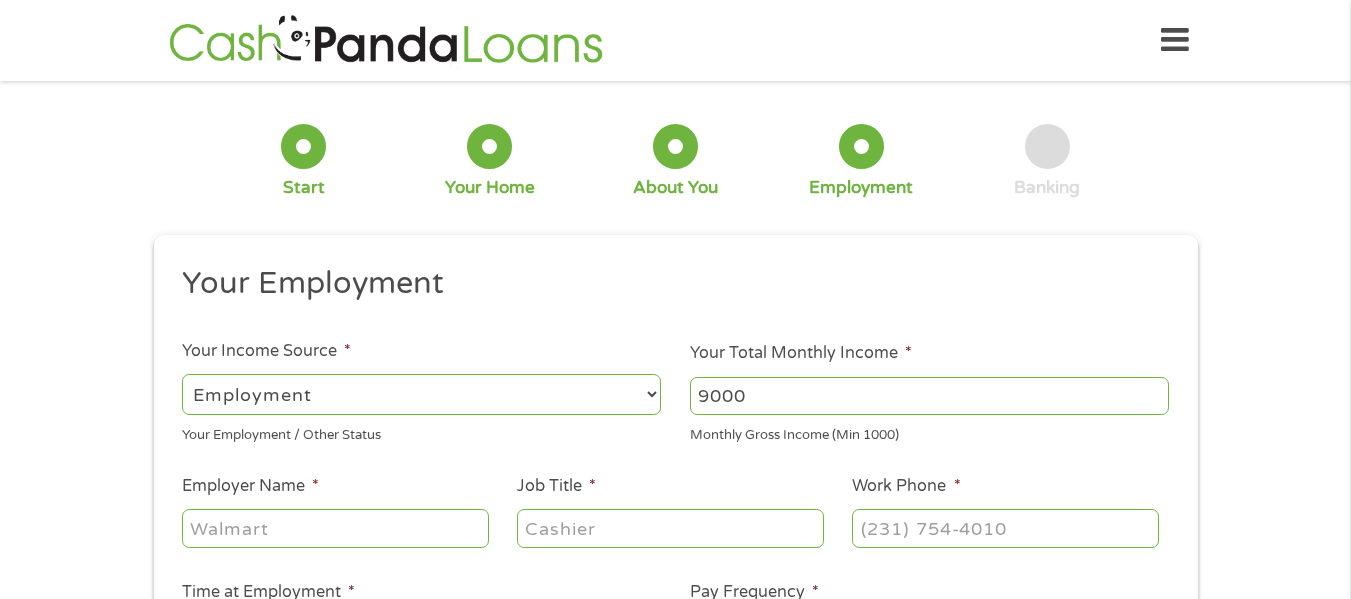 type on "9000" 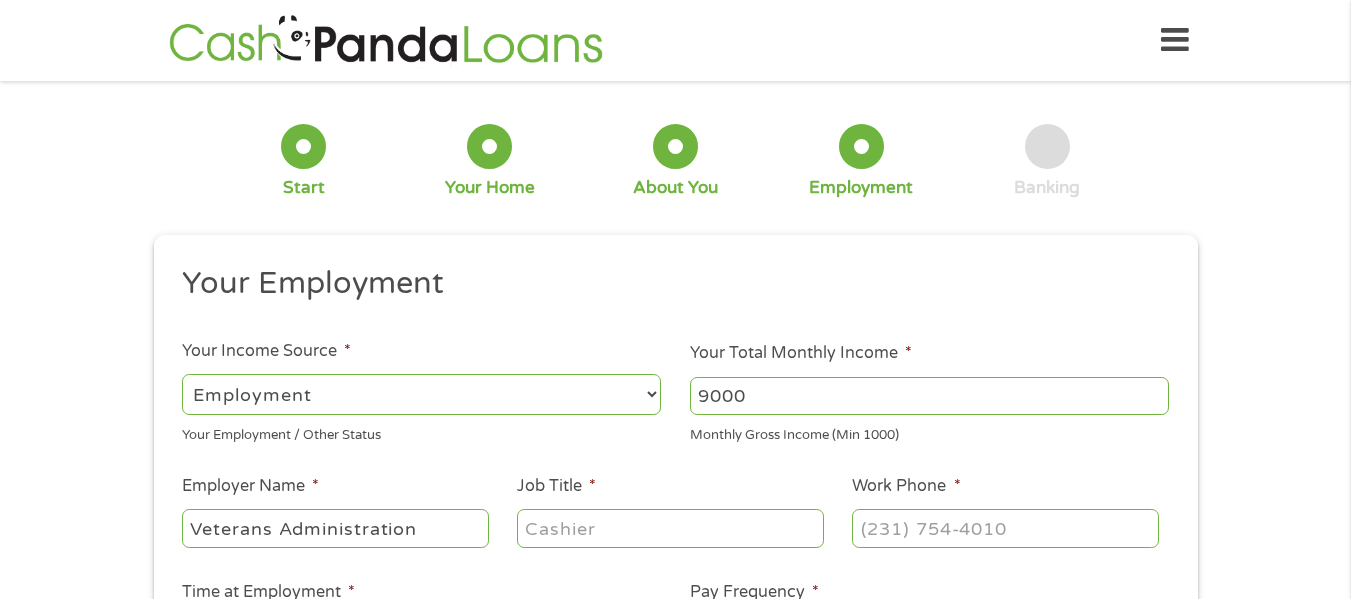 type on "Veterans Administration" 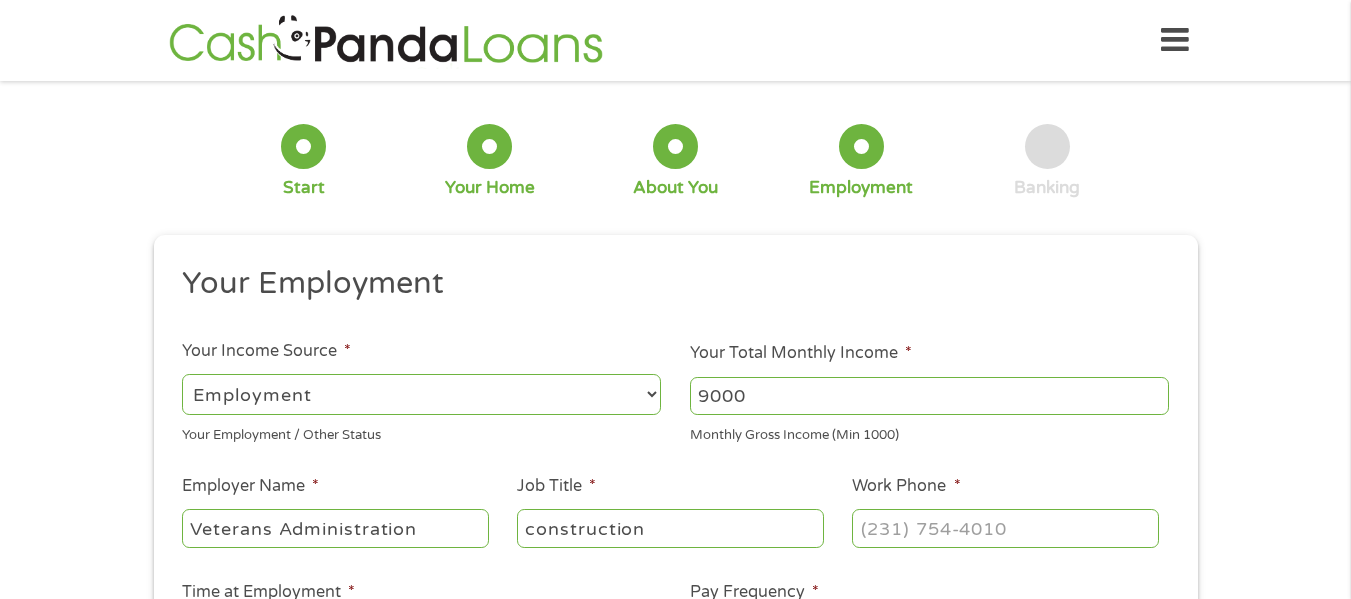 type on "construction" 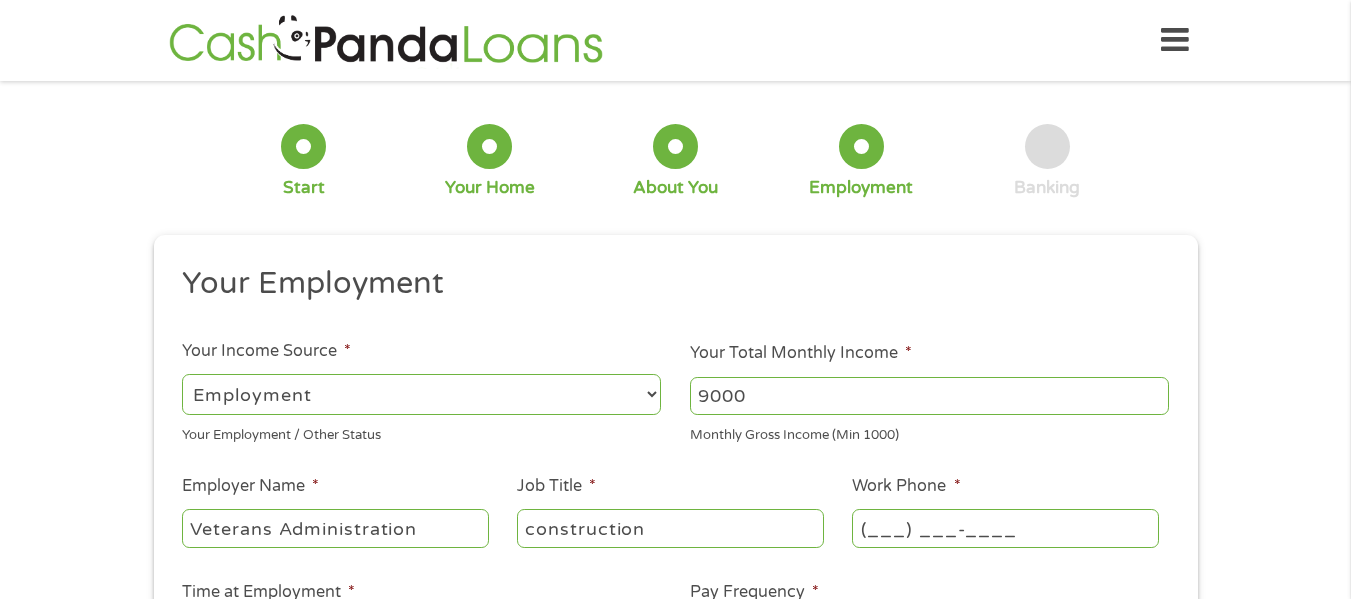 click on "(___) ___-____" at bounding box center [1005, 528] 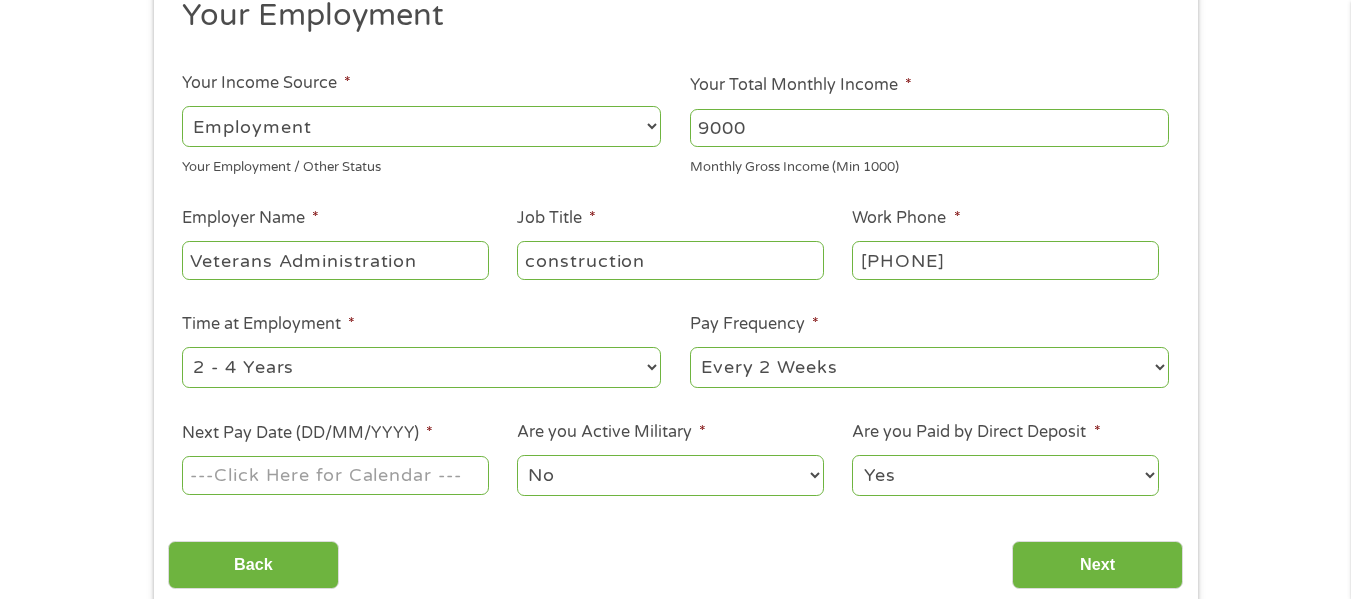 scroll, scrollTop: 300, scrollLeft: 0, axis: vertical 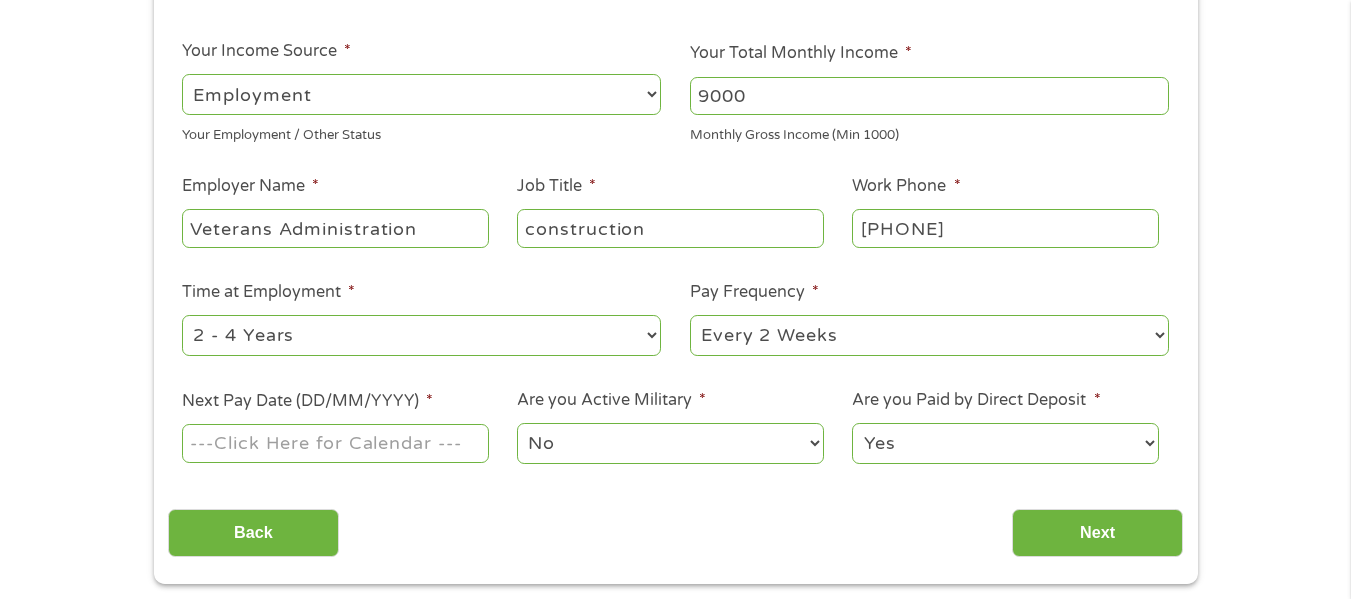 click on "--- Choose one --- 1 Year or less 1 - 2 Years 2 - 4 Years Over 4 Years" at bounding box center [421, 335] 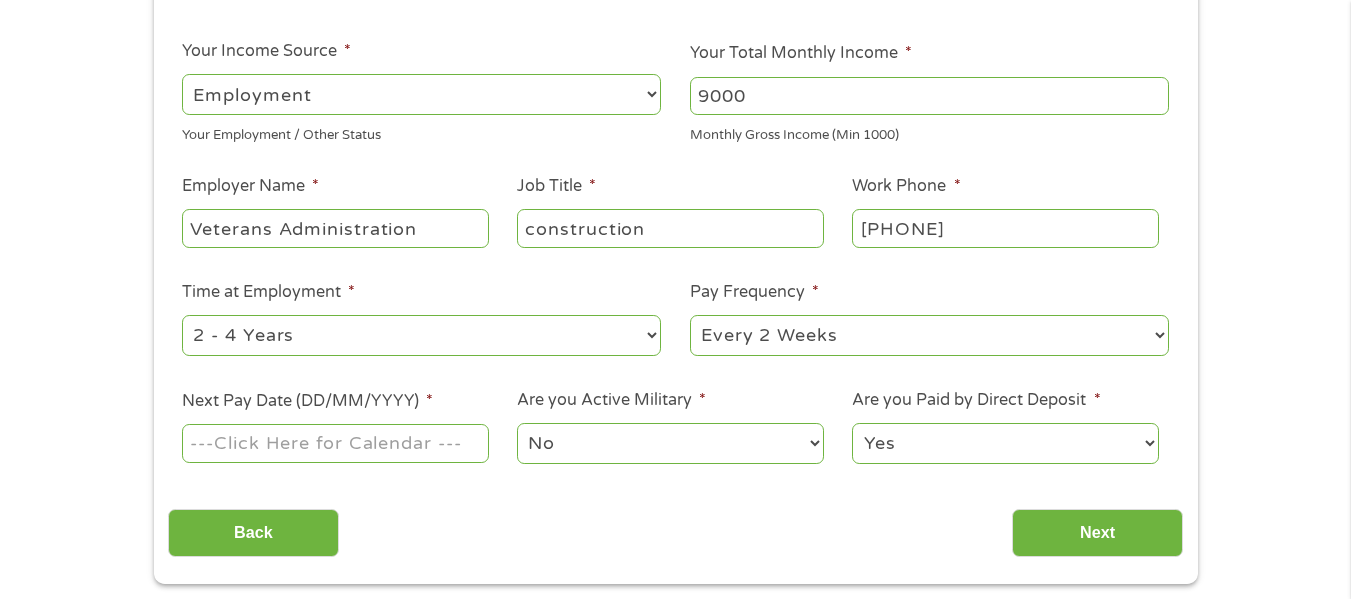 click on "No Yes" at bounding box center [670, 443] 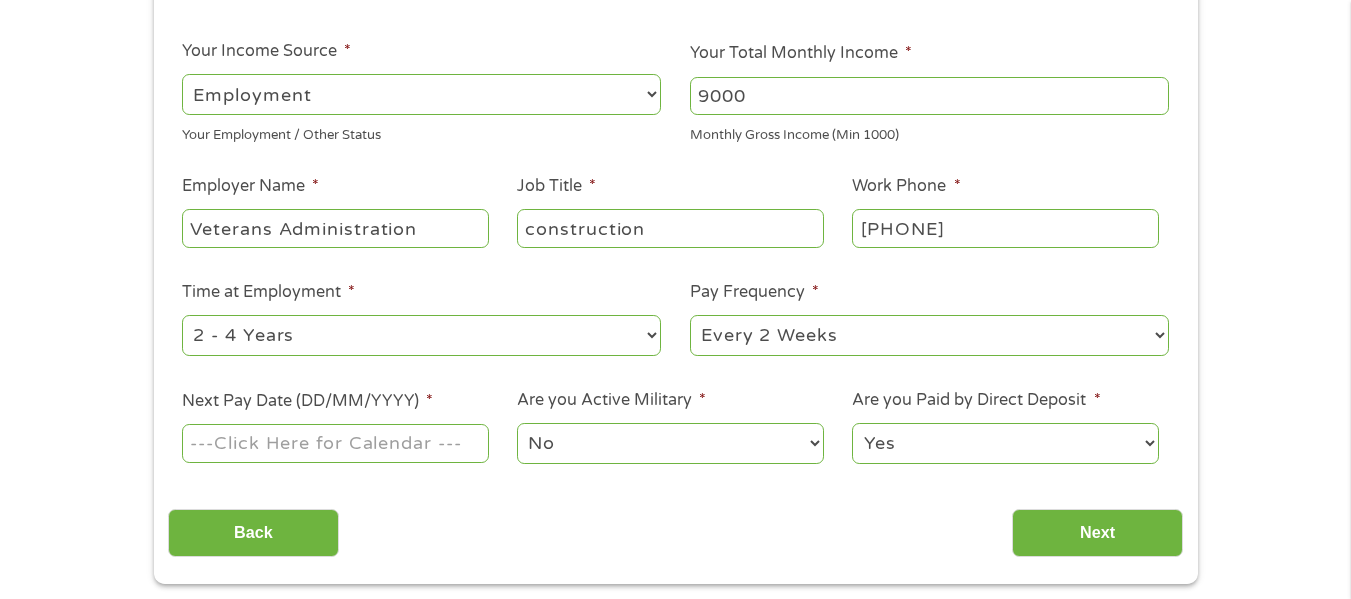 click on "Yes No" at bounding box center (1005, 443) 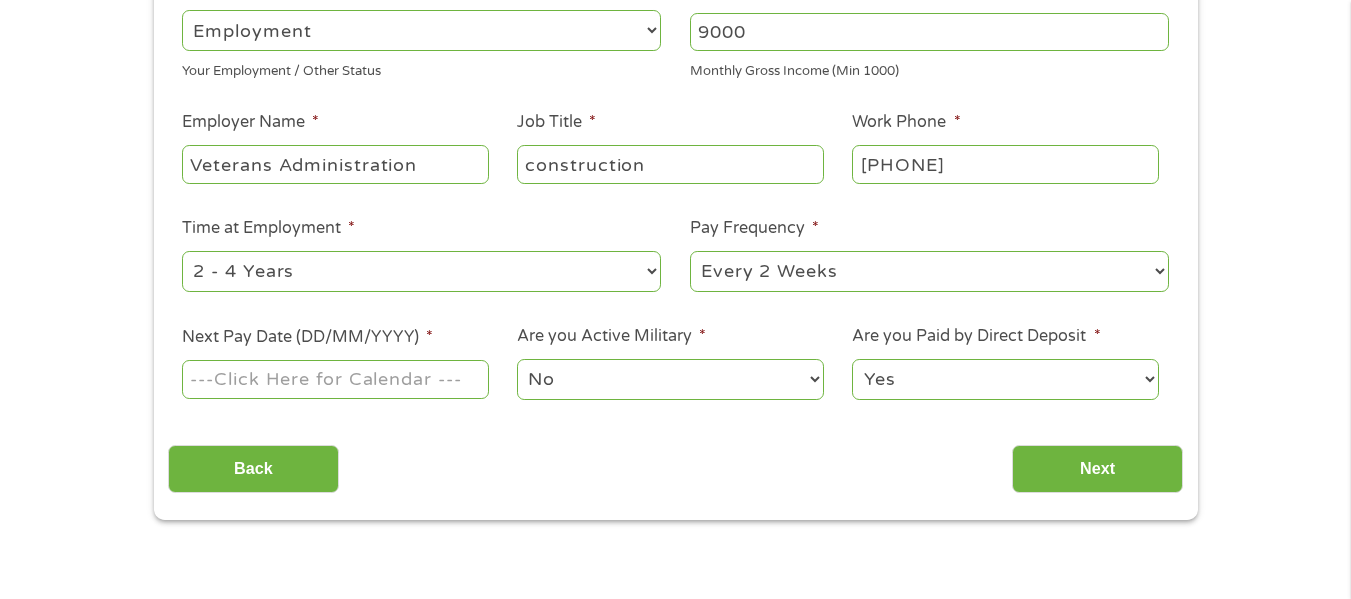 scroll, scrollTop: 500, scrollLeft: 0, axis: vertical 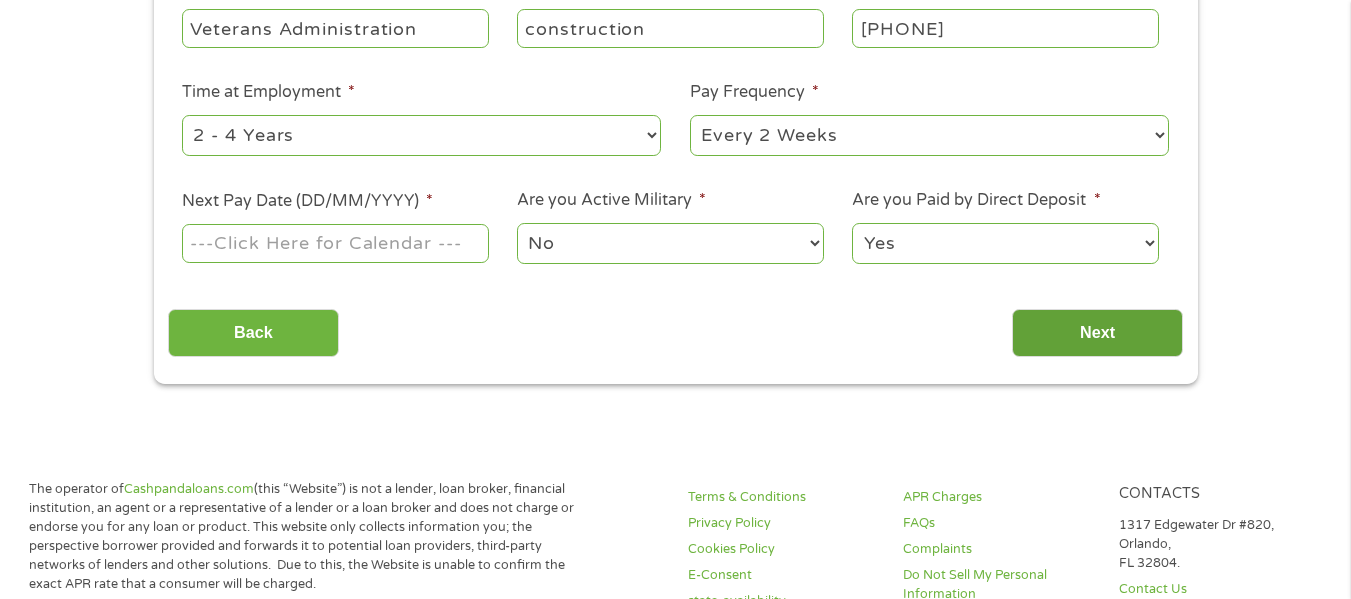 click on "Next" at bounding box center (1097, 333) 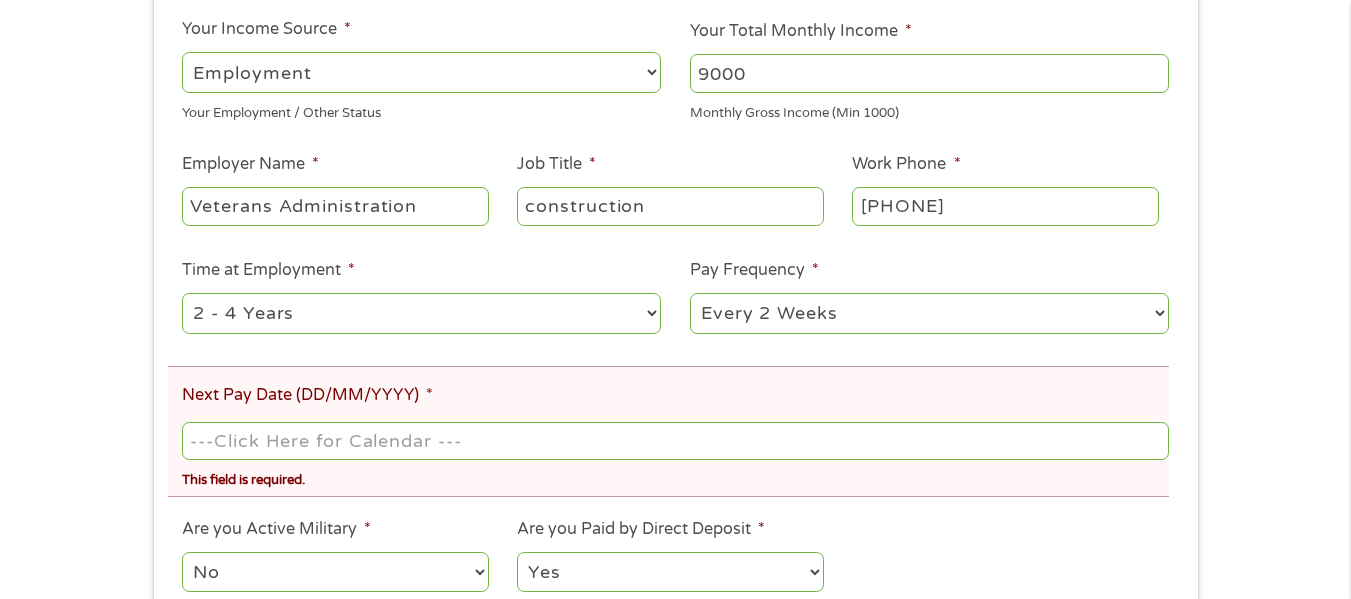 scroll, scrollTop: 0, scrollLeft: 0, axis: both 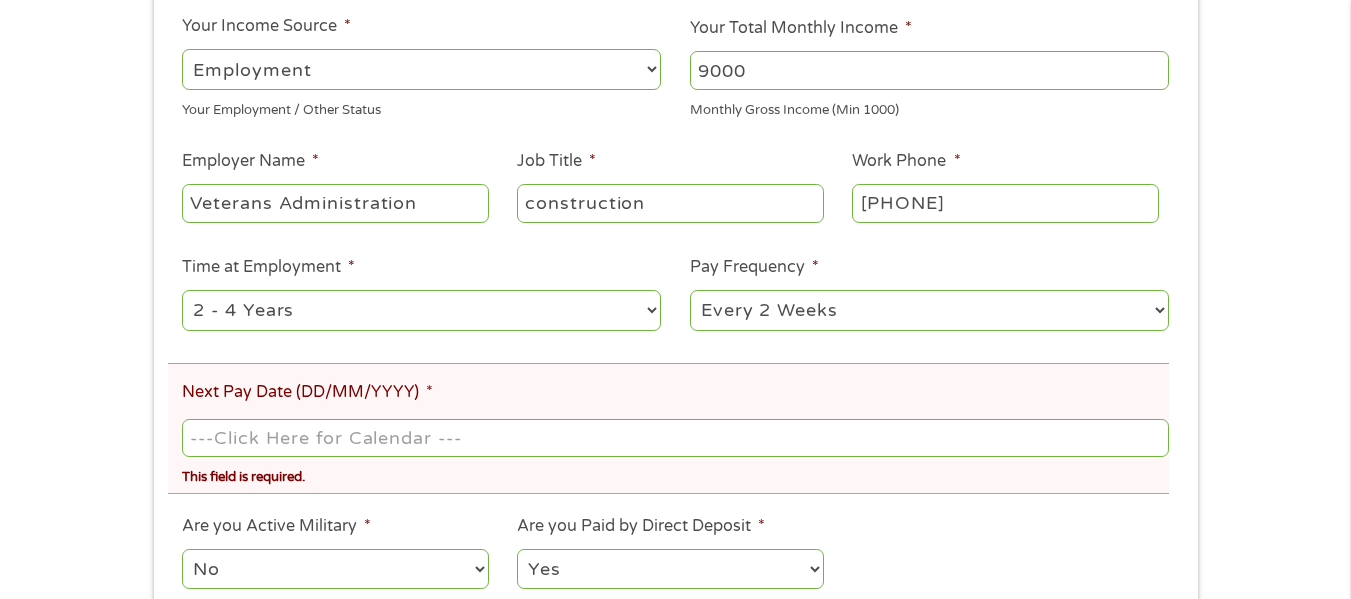 click on "Next Pay Date (DD/MM/YYYY) *" at bounding box center [675, 438] 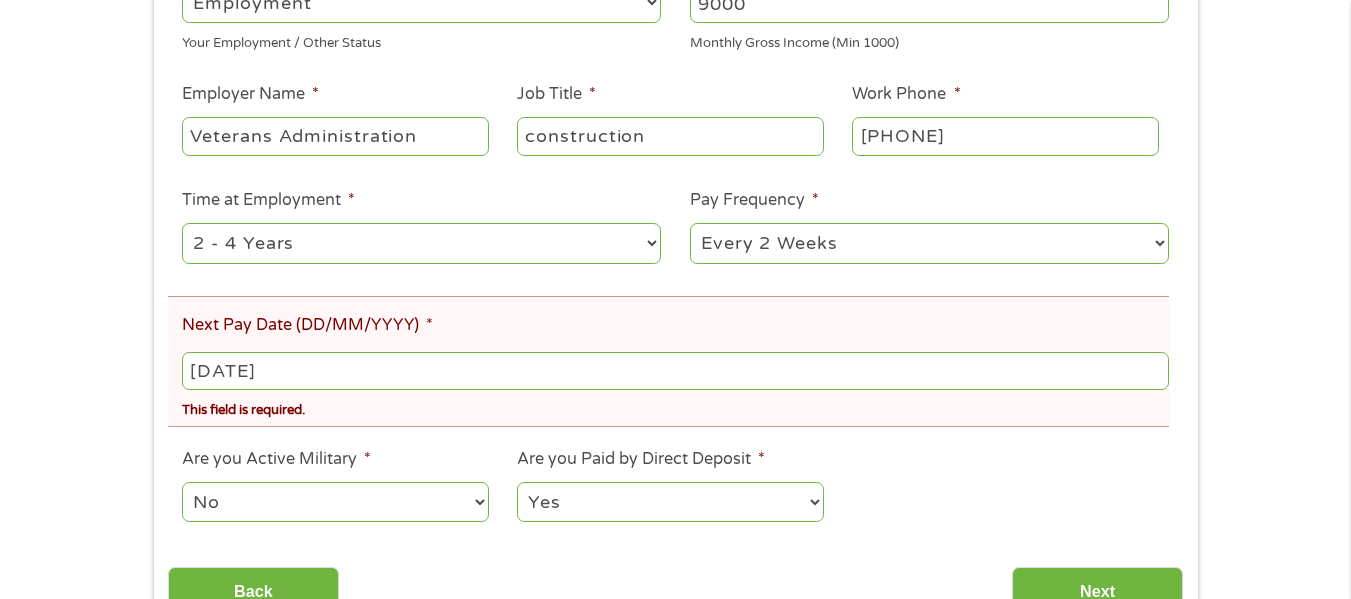 scroll, scrollTop: 500, scrollLeft: 0, axis: vertical 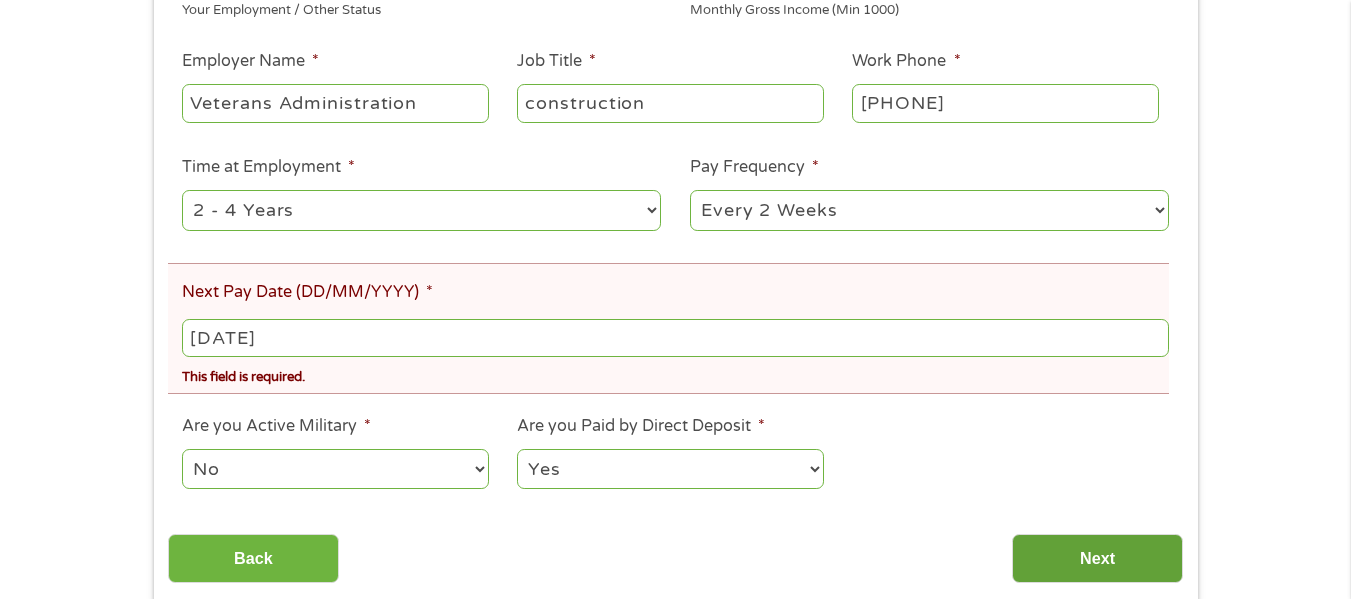 click on "Next" at bounding box center [1097, 558] 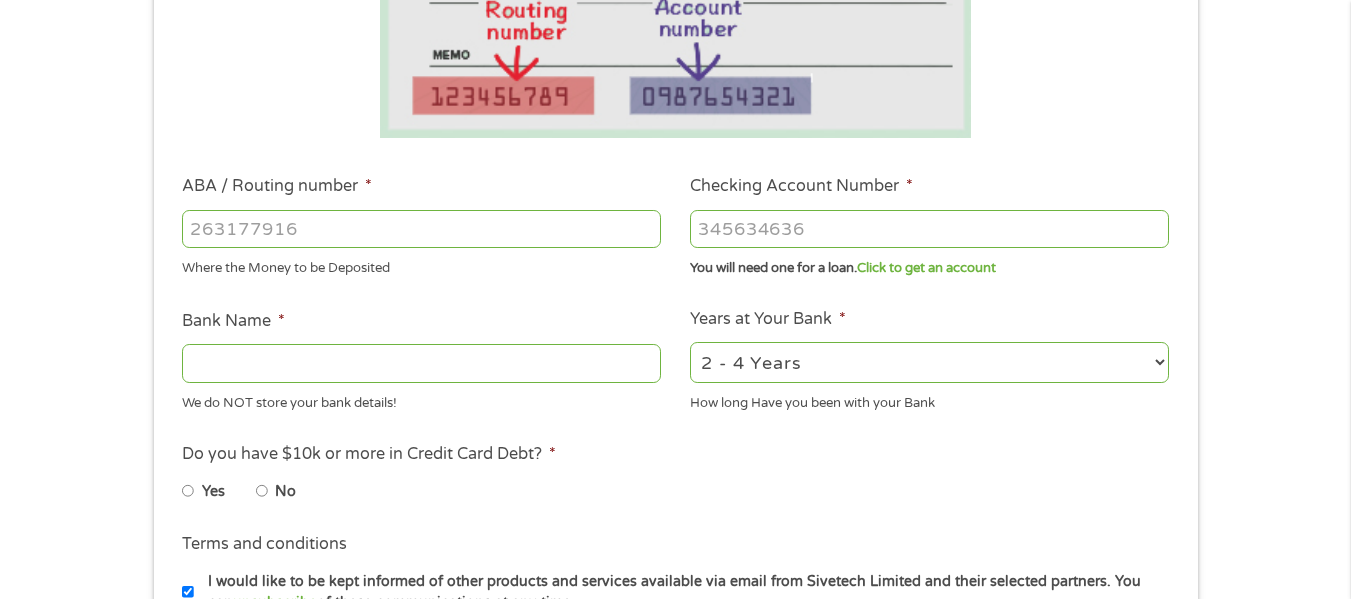 scroll, scrollTop: 8, scrollLeft: 8, axis: both 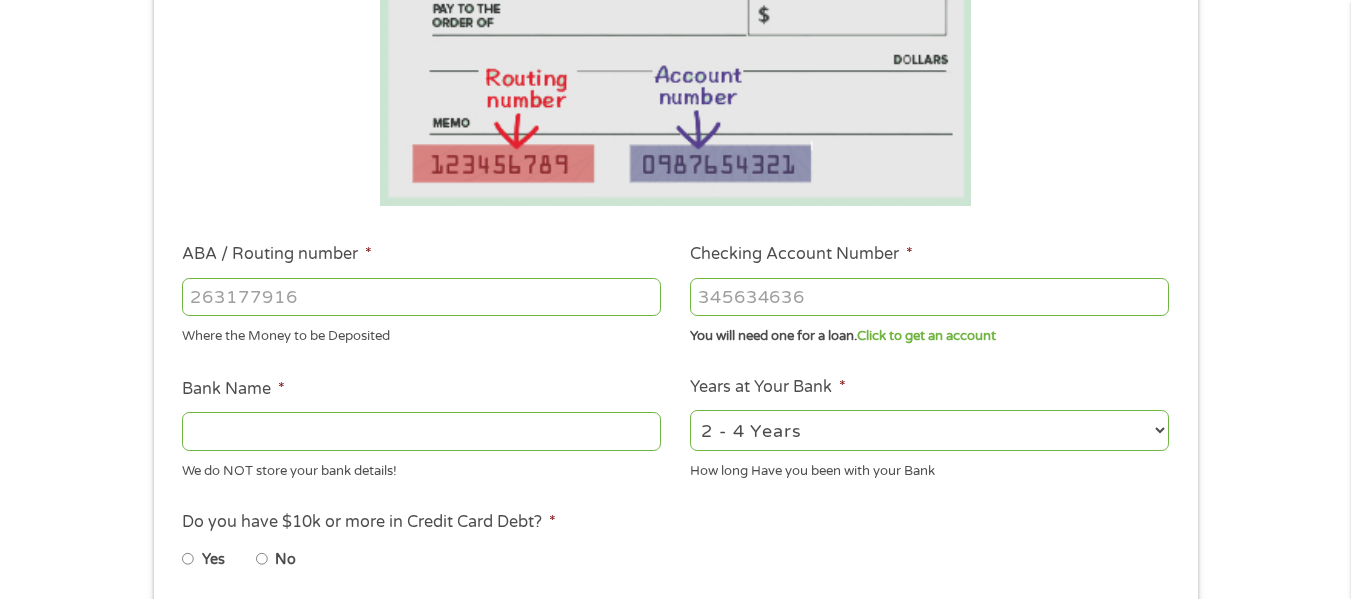 click on "Bank Name *" at bounding box center [421, 431] 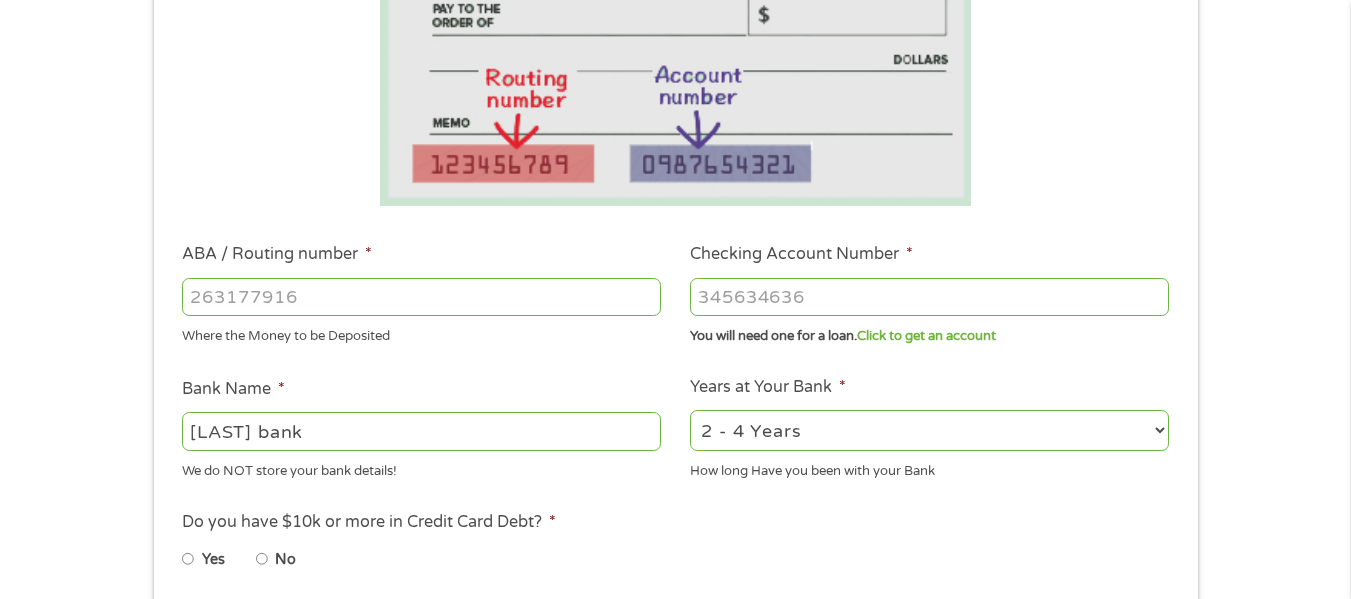 scroll, scrollTop: 500, scrollLeft: 0, axis: vertical 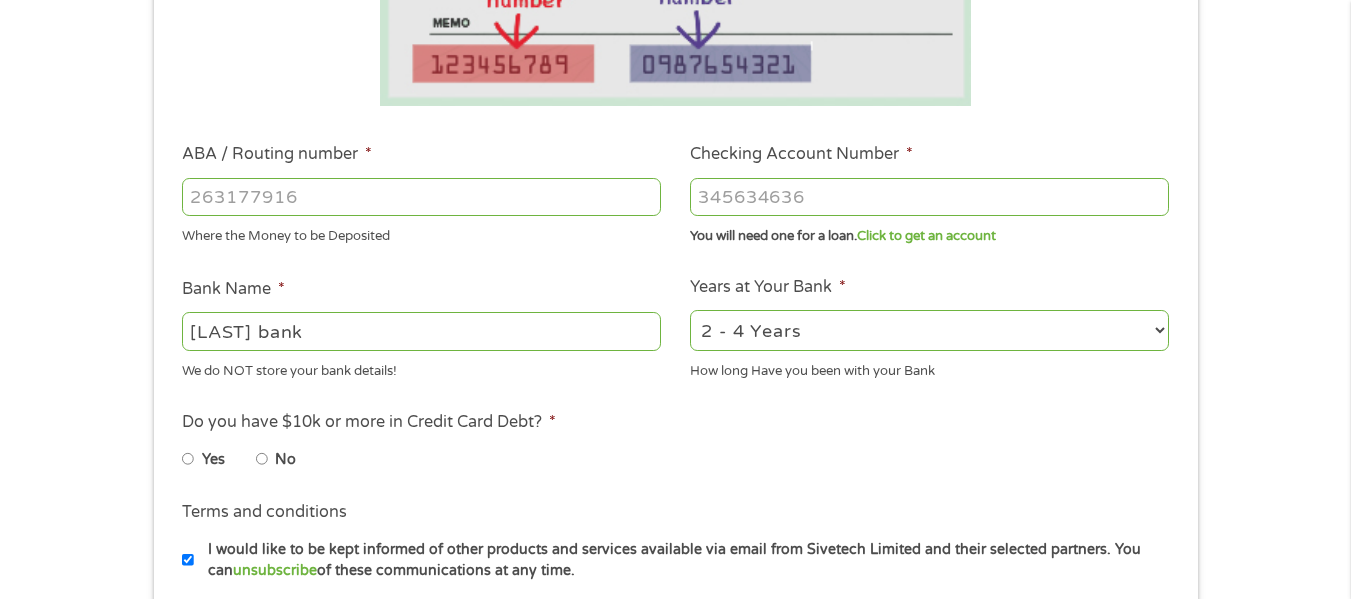 type on "[LAST] bank" 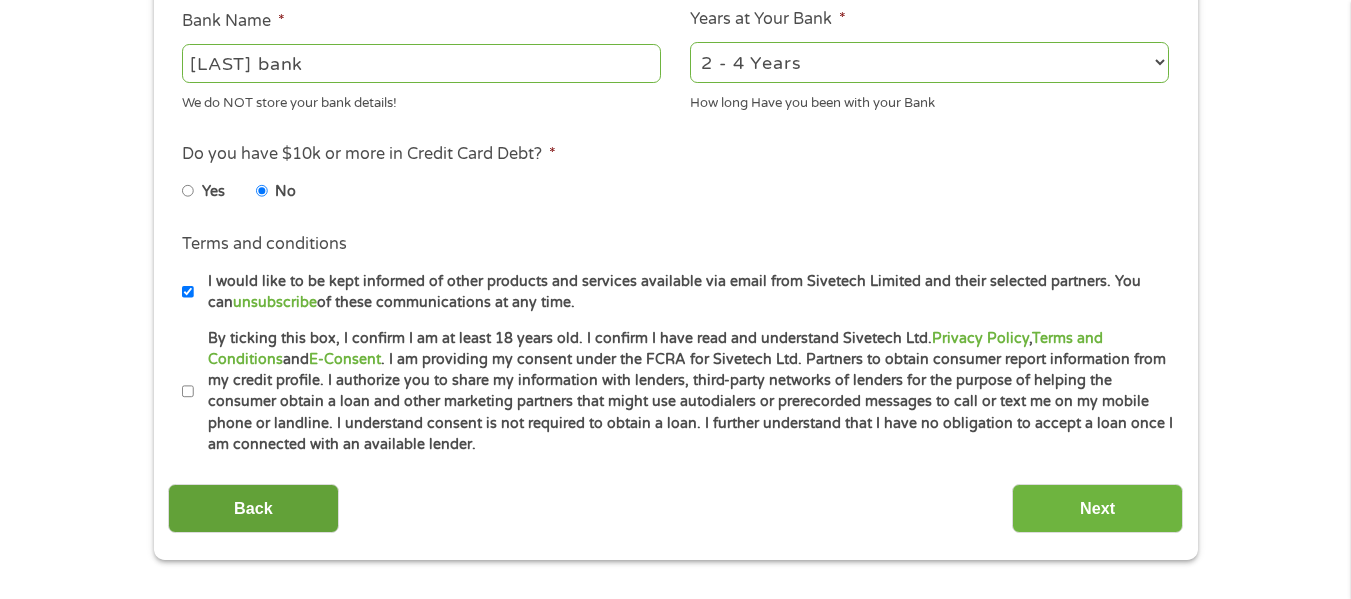 scroll, scrollTop: 800, scrollLeft: 0, axis: vertical 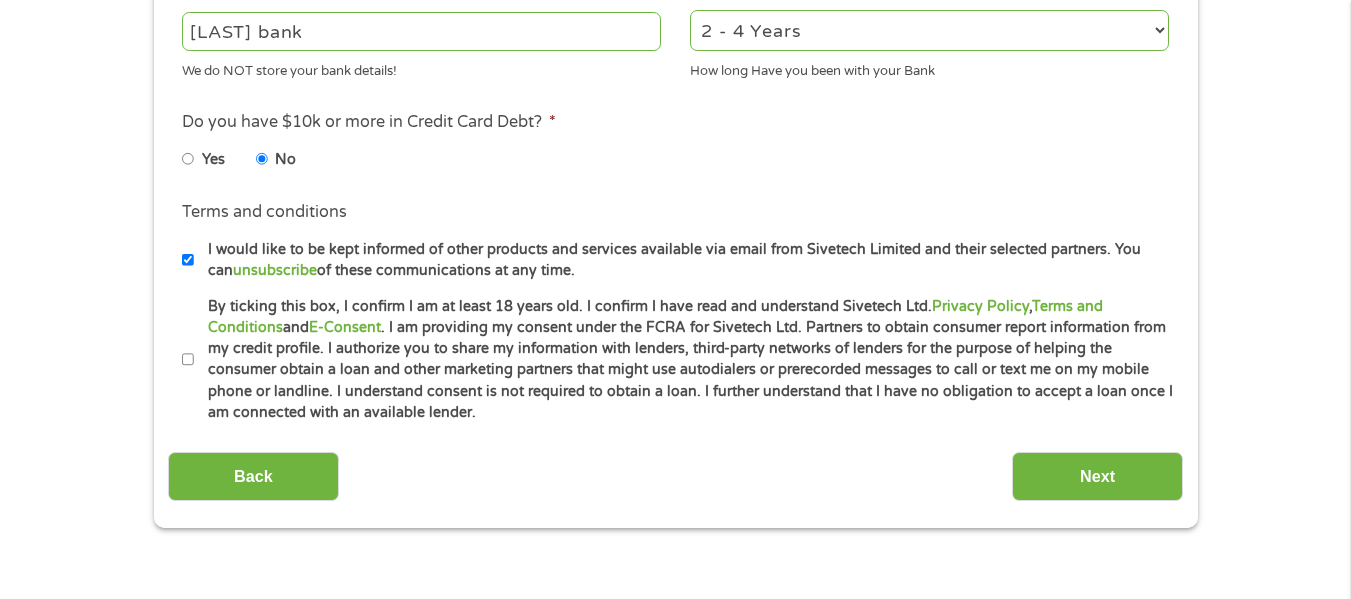 click on "By ticking this box, I confirm I am at least 18 years old. I confirm I have read and understand Sivetech Ltd.  Privacy Policy ,  Terms and Conditions  and  E-Consent . I am providing my consent under the FCRA for Sivetech Ltd. Partners to obtain consumer report information from my credit profile. I authorize you to share my information with lenders, third-party networks of lenders for the purpose of helping the consumer obtain a loan and other marketing partners that might use autodialers or prerecorded messages to call or text me on my mobile phone or landline. I understand consent is not required to obtain a loan. I further understand that I have no obligation to accept a loan once I am connected with an available lender." at bounding box center [188, 360] 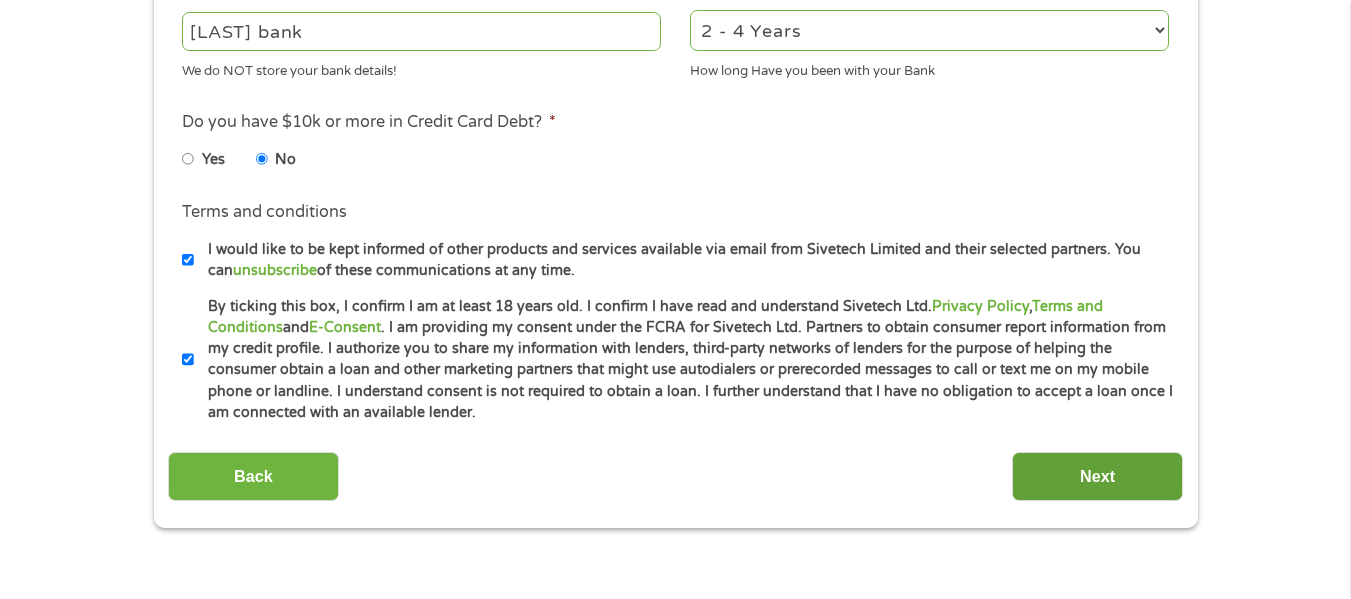 click on "Next" at bounding box center (1097, 476) 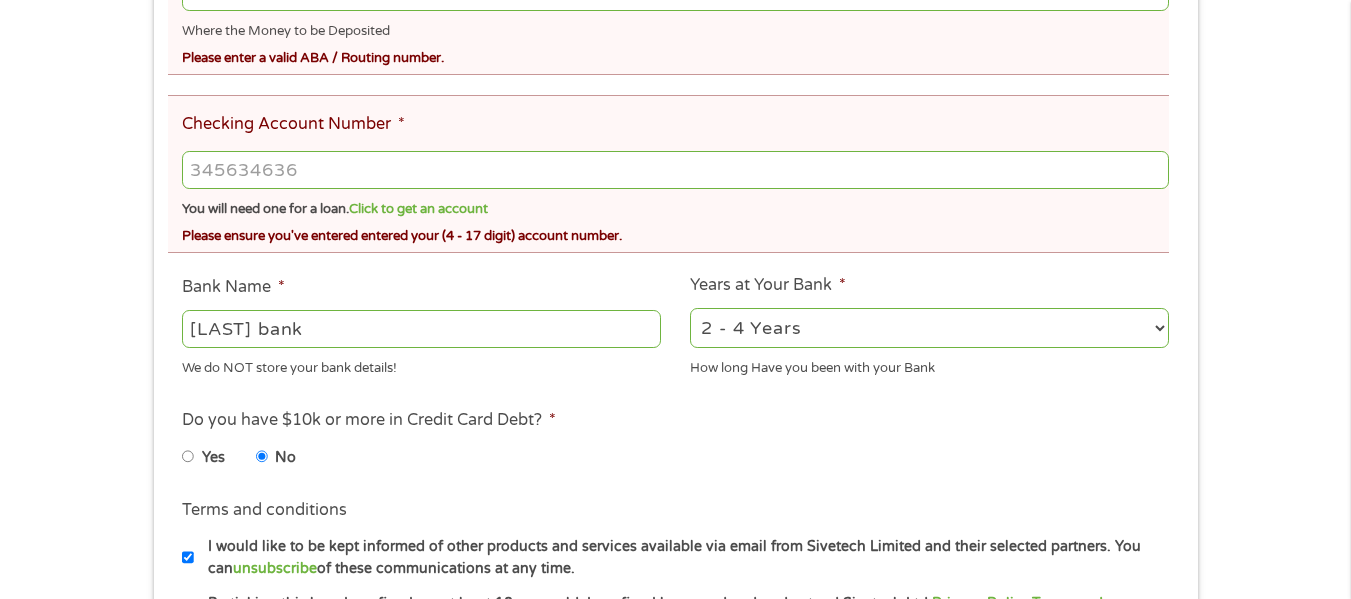 scroll, scrollTop: 952, scrollLeft: 0, axis: vertical 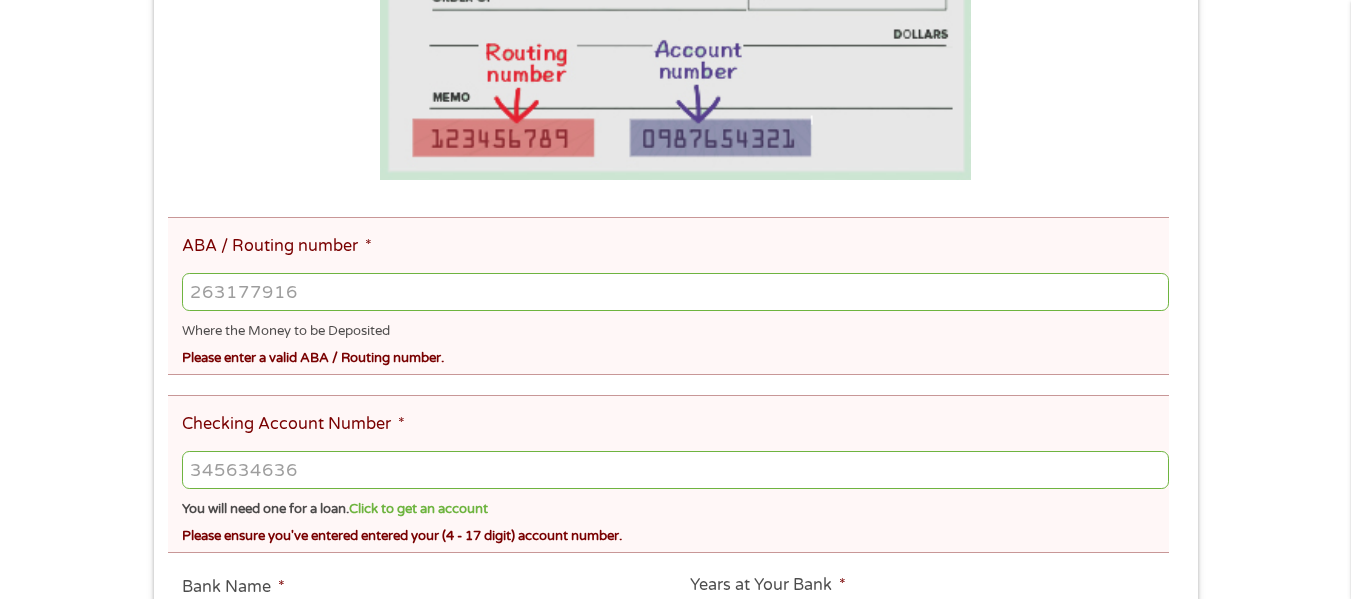 click on "ABA / Routing number *" at bounding box center (675, 292) 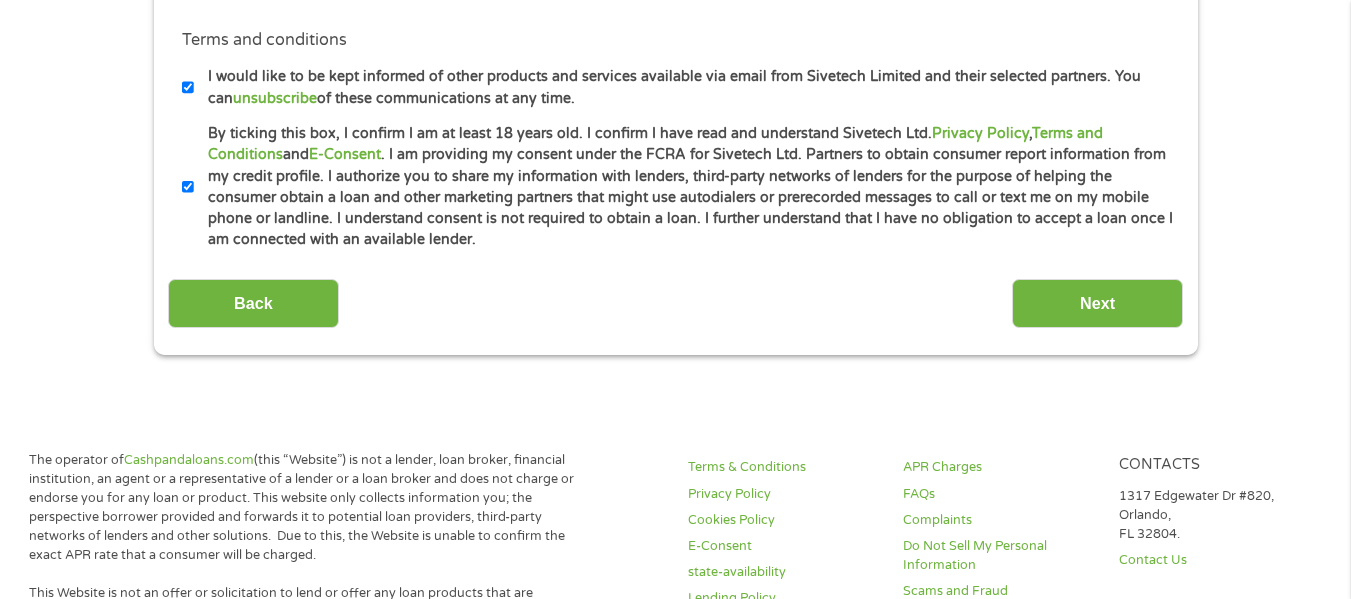 scroll, scrollTop: 1300, scrollLeft: 0, axis: vertical 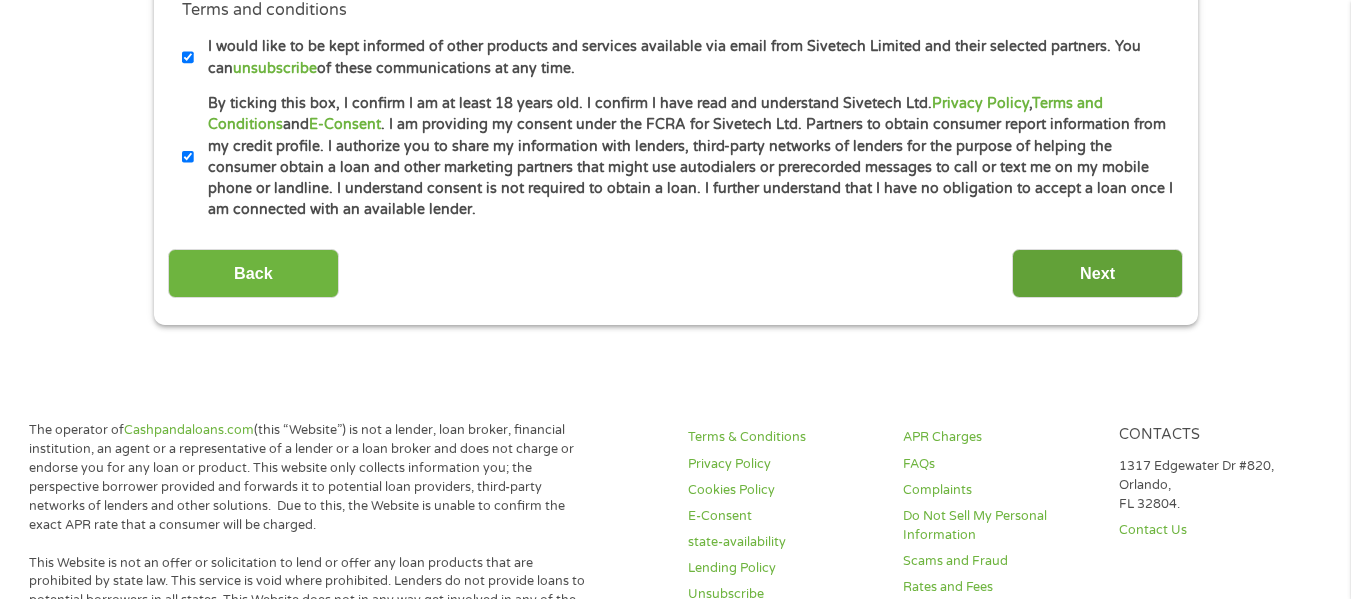 type on "10350675" 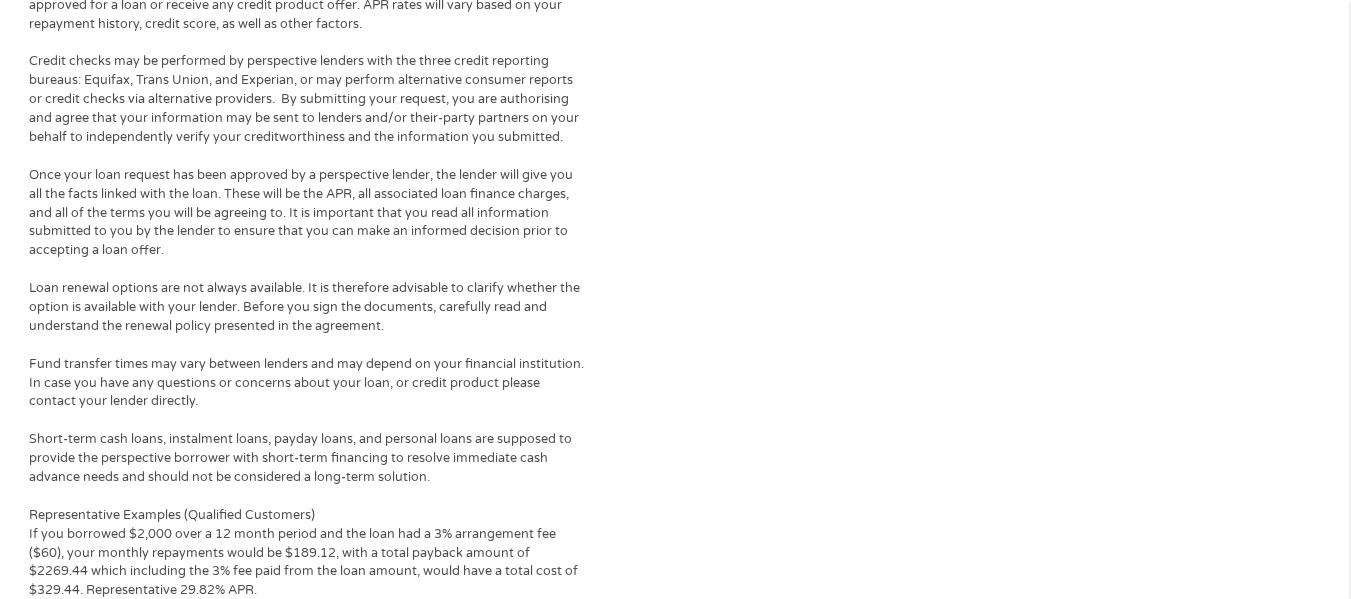 scroll, scrollTop: 1268, scrollLeft: 0, axis: vertical 